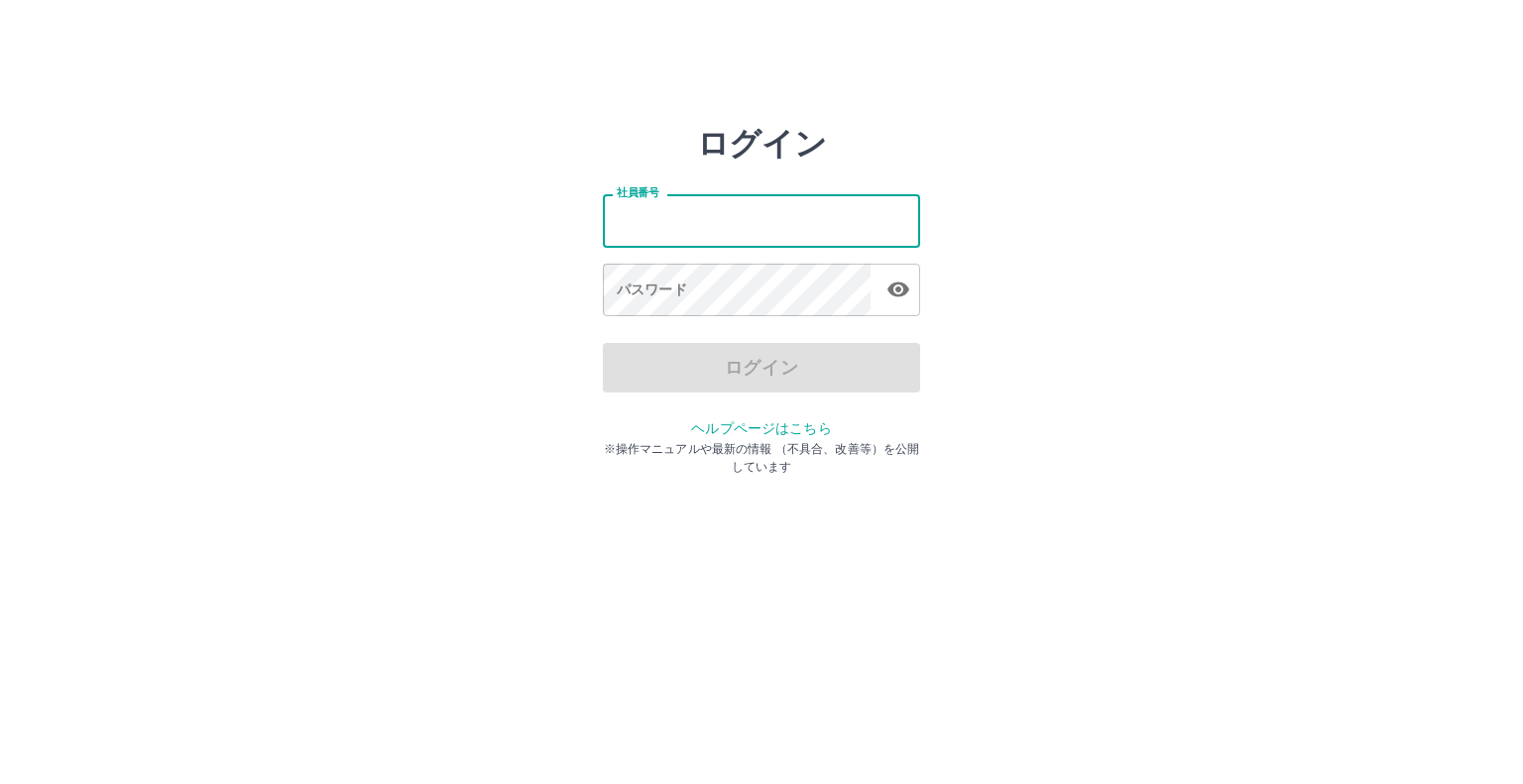 scroll, scrollTop: 0, scrollLeft: 0, axis: both 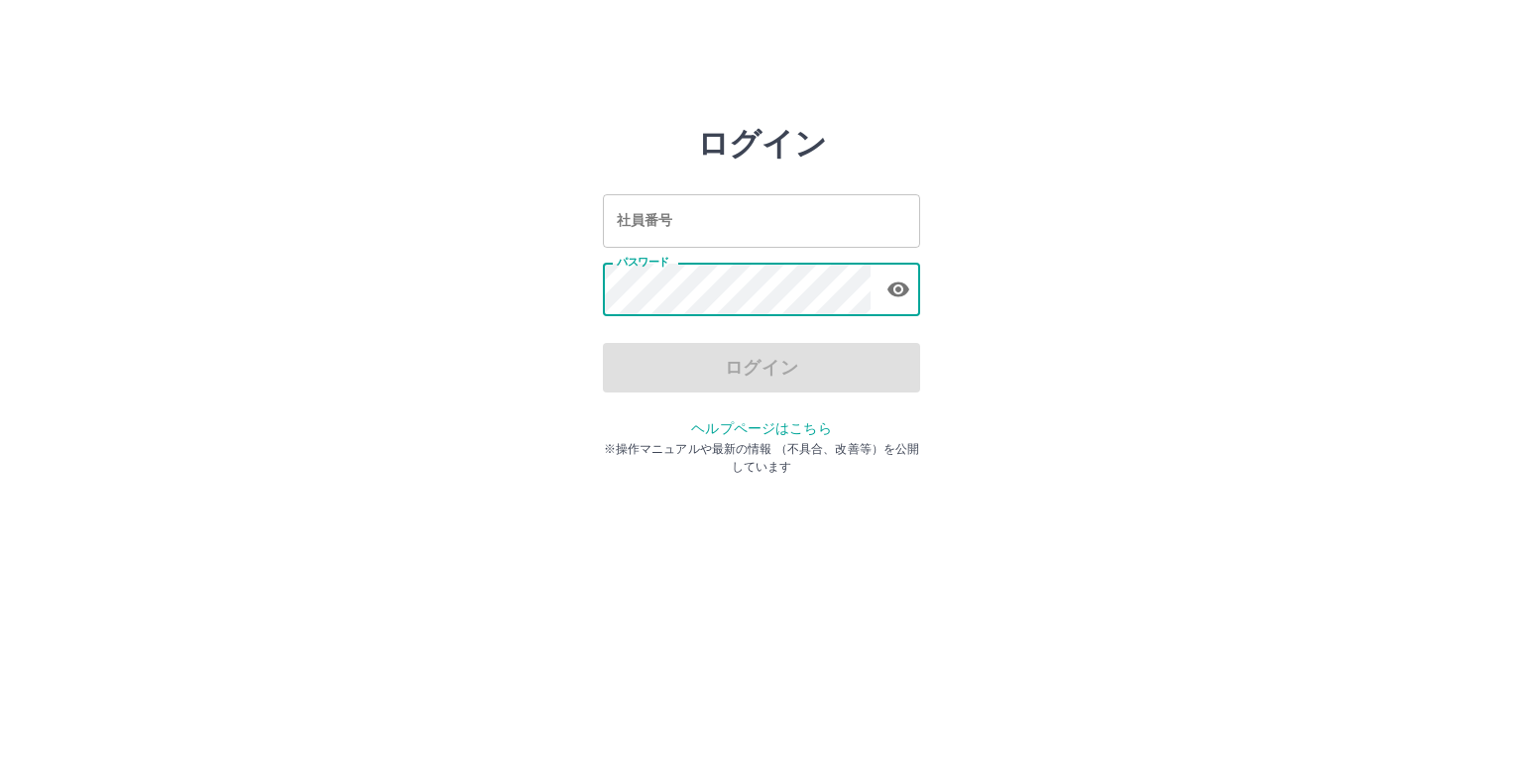 click on "社員番号" at bounding box center [762, 220] 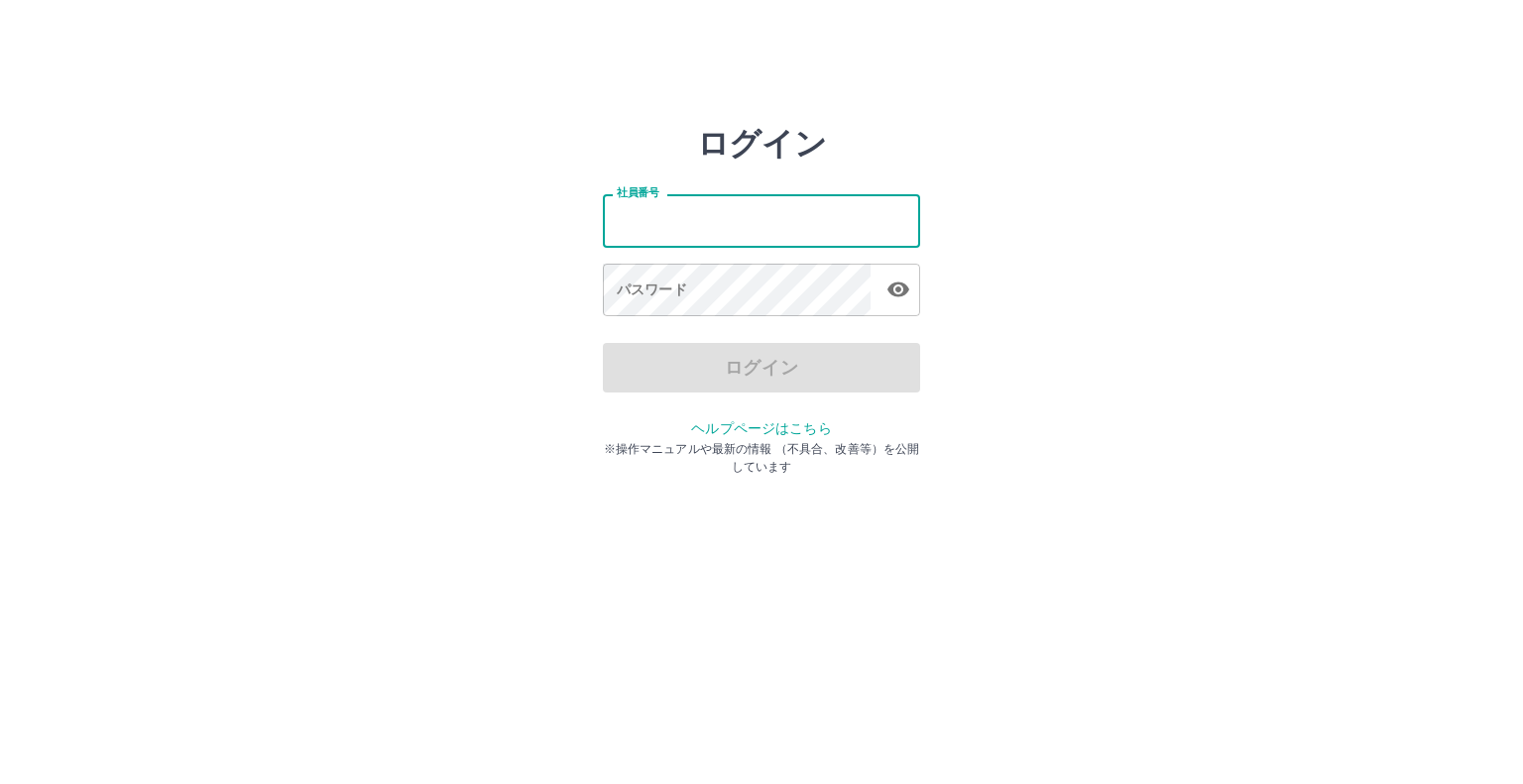 type on "*******" 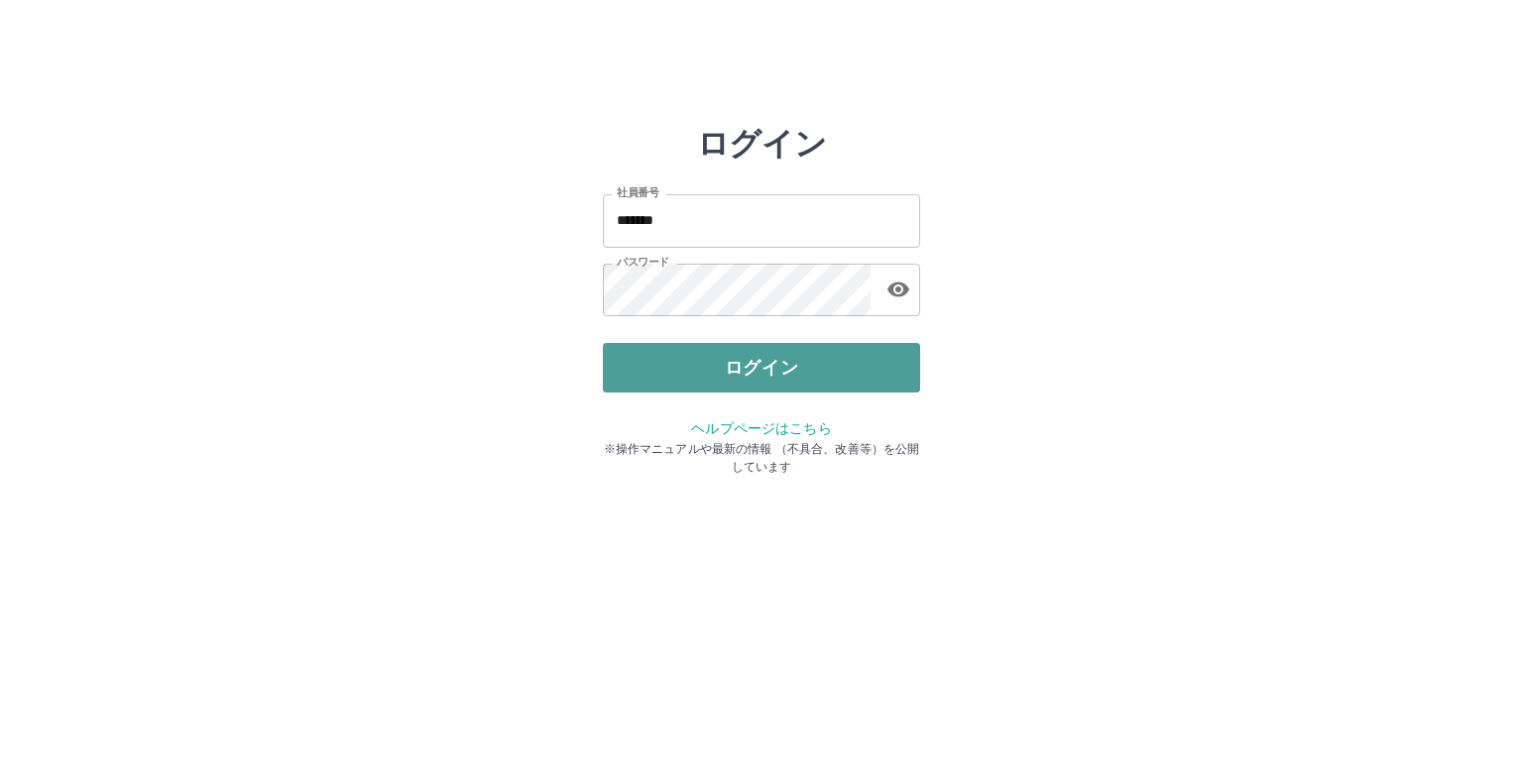 click on "ログイン" at bounding box center [762, 368] 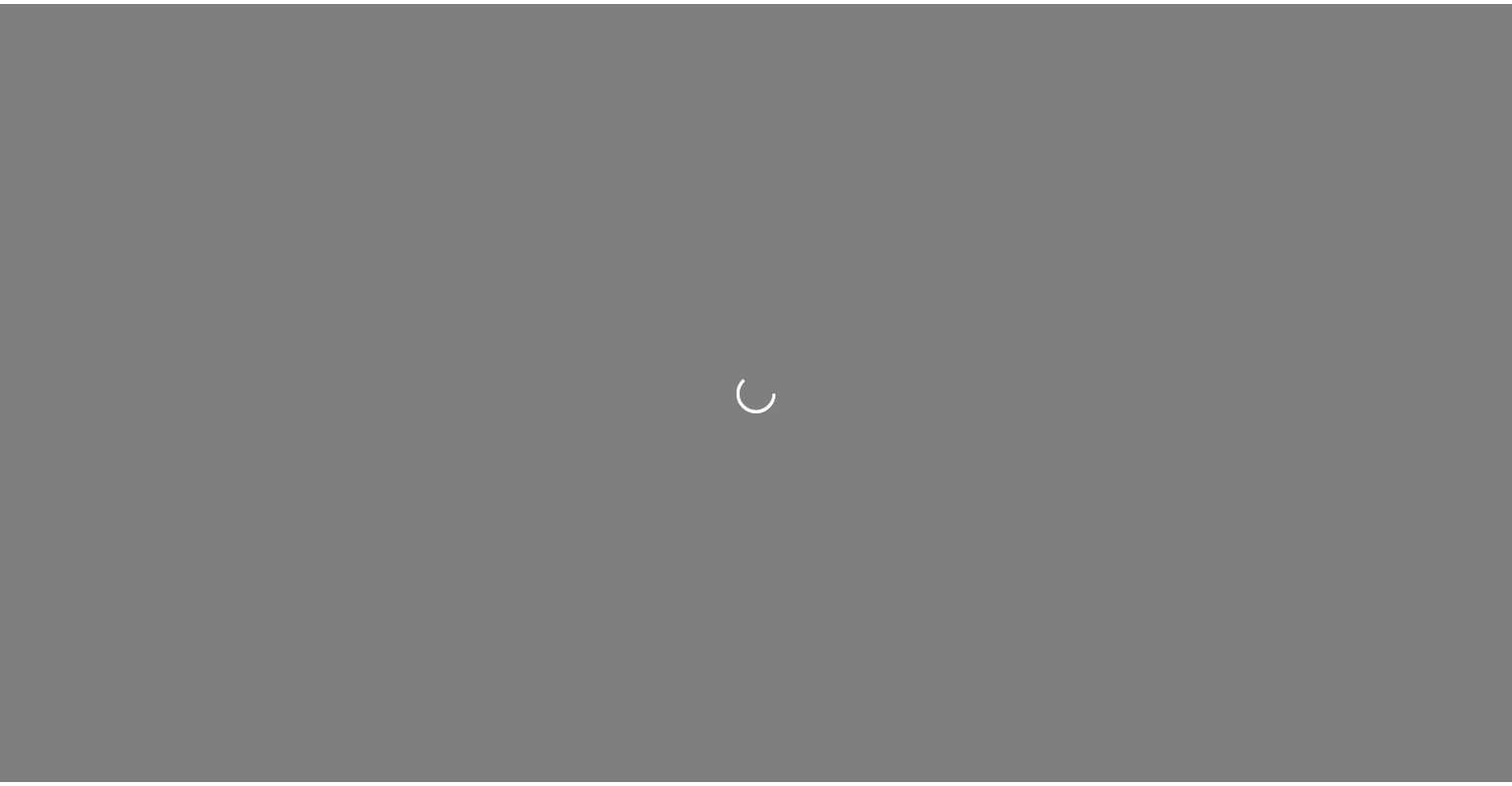 scroll, scrollTop: 0, scrollLeft: 0, axis: both 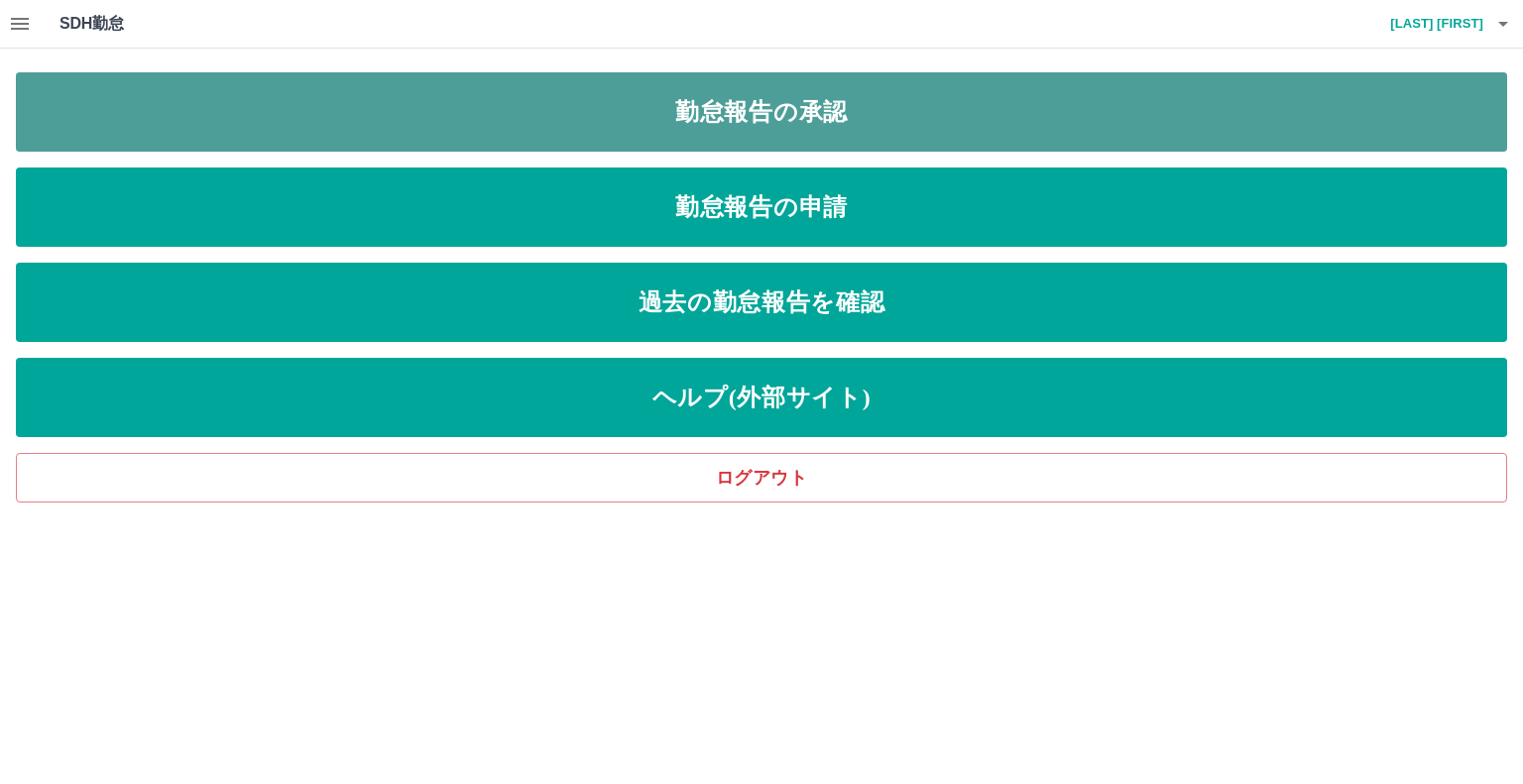 click on "勤怠報告の承認" at bounding box center [762, 112] 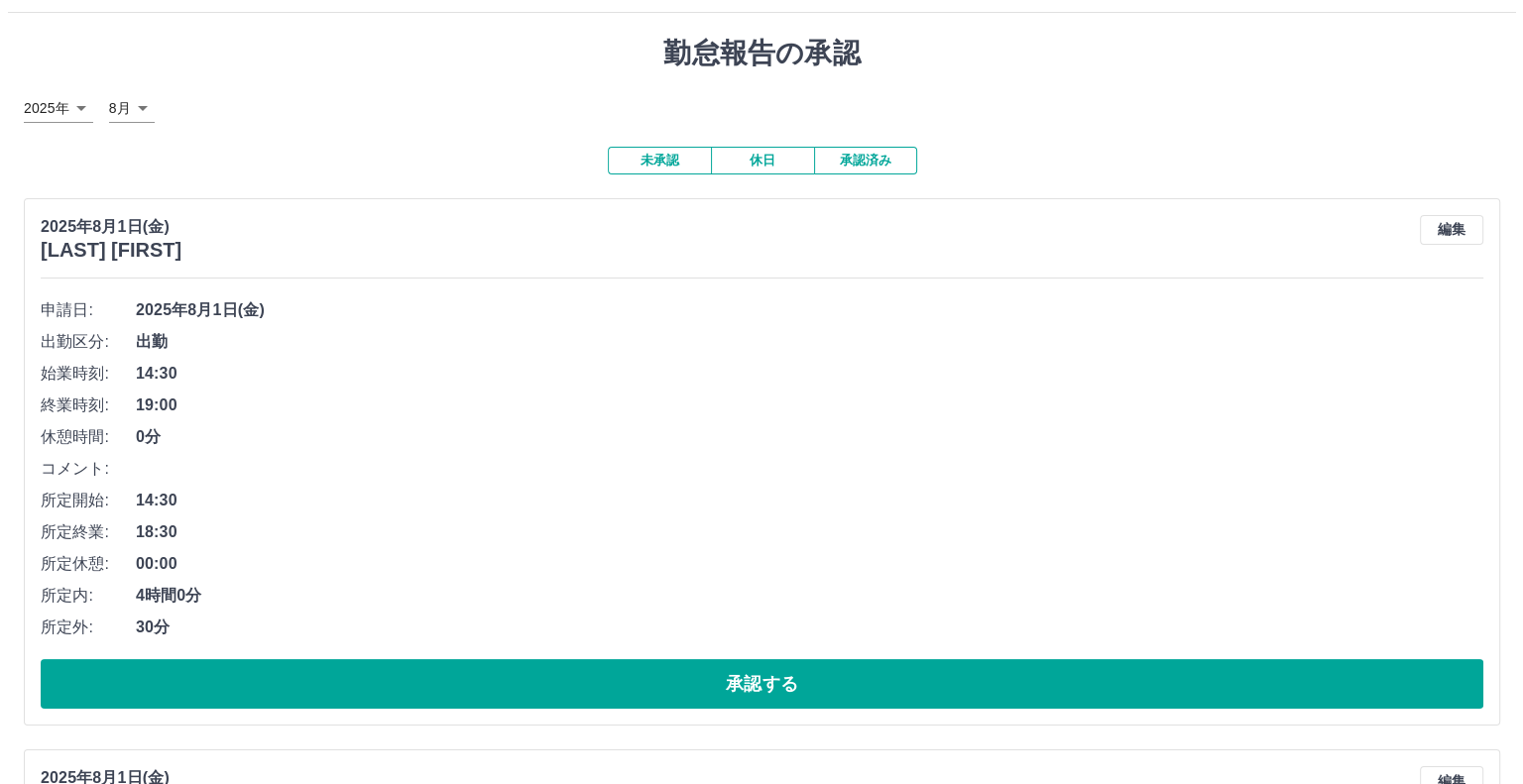 scroll, scrollTop: 0, scrollLeft: 0, axis: both 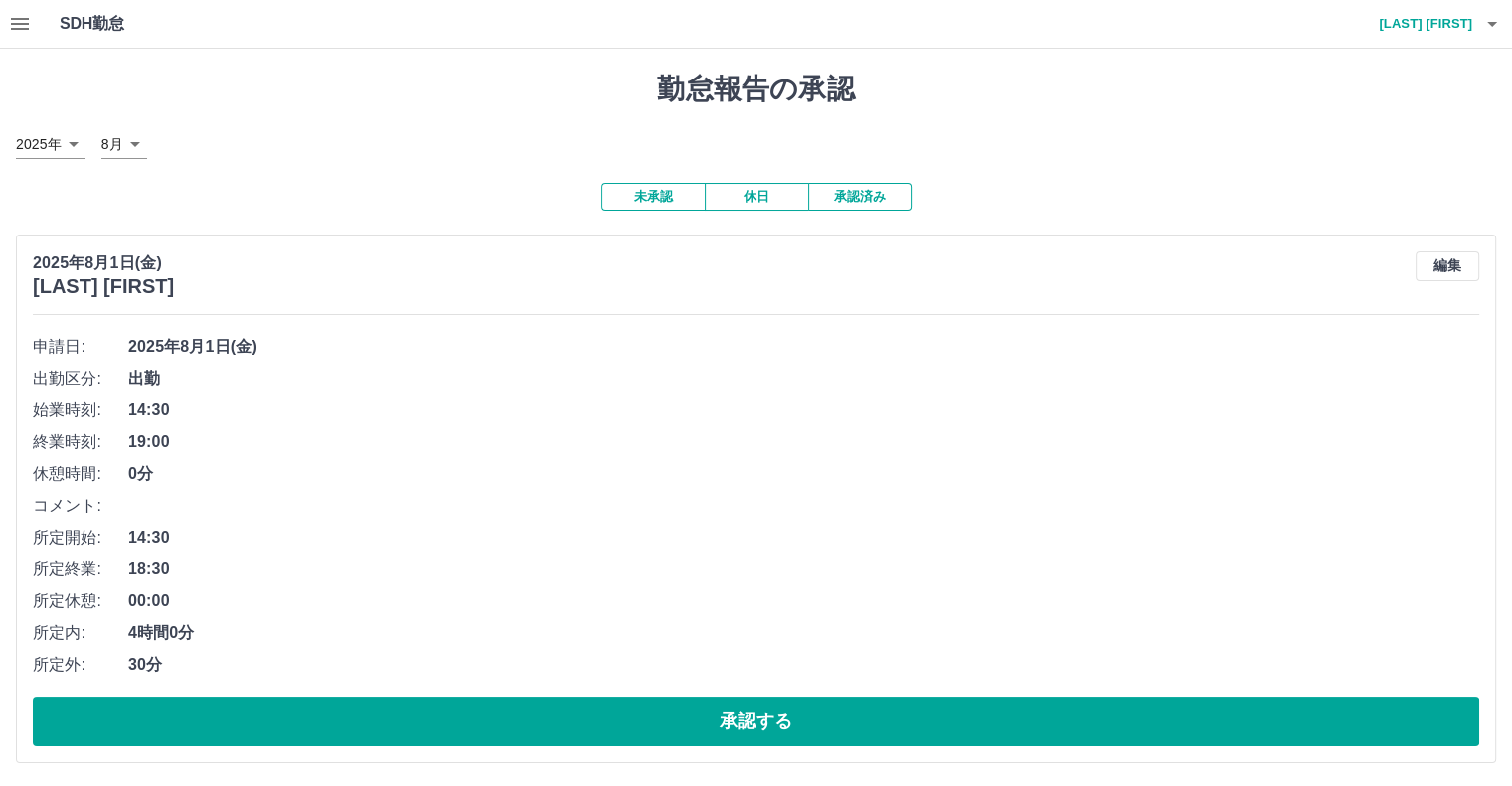 click at bounding box center [20, 24] 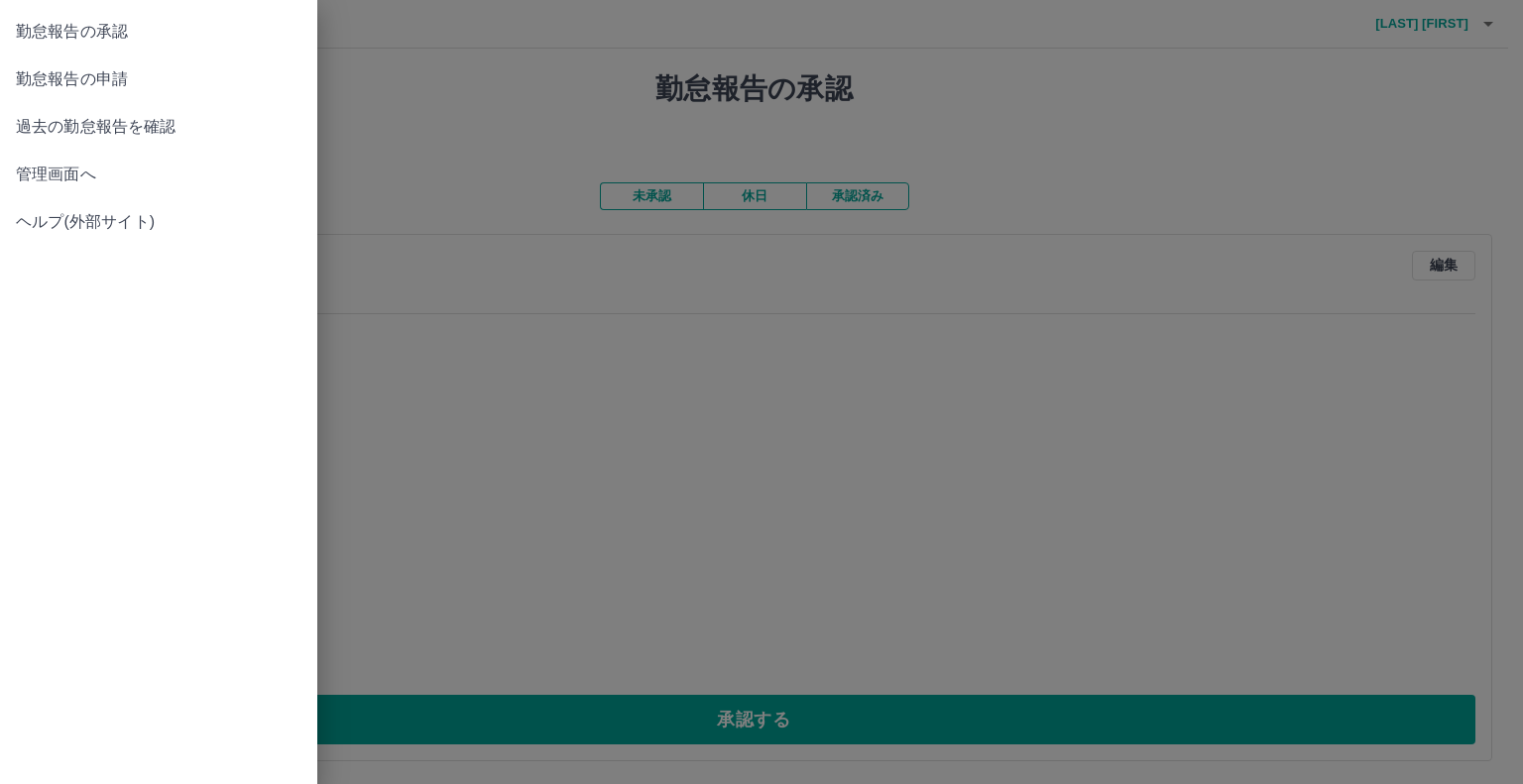 click at bounding box center (762, 392) 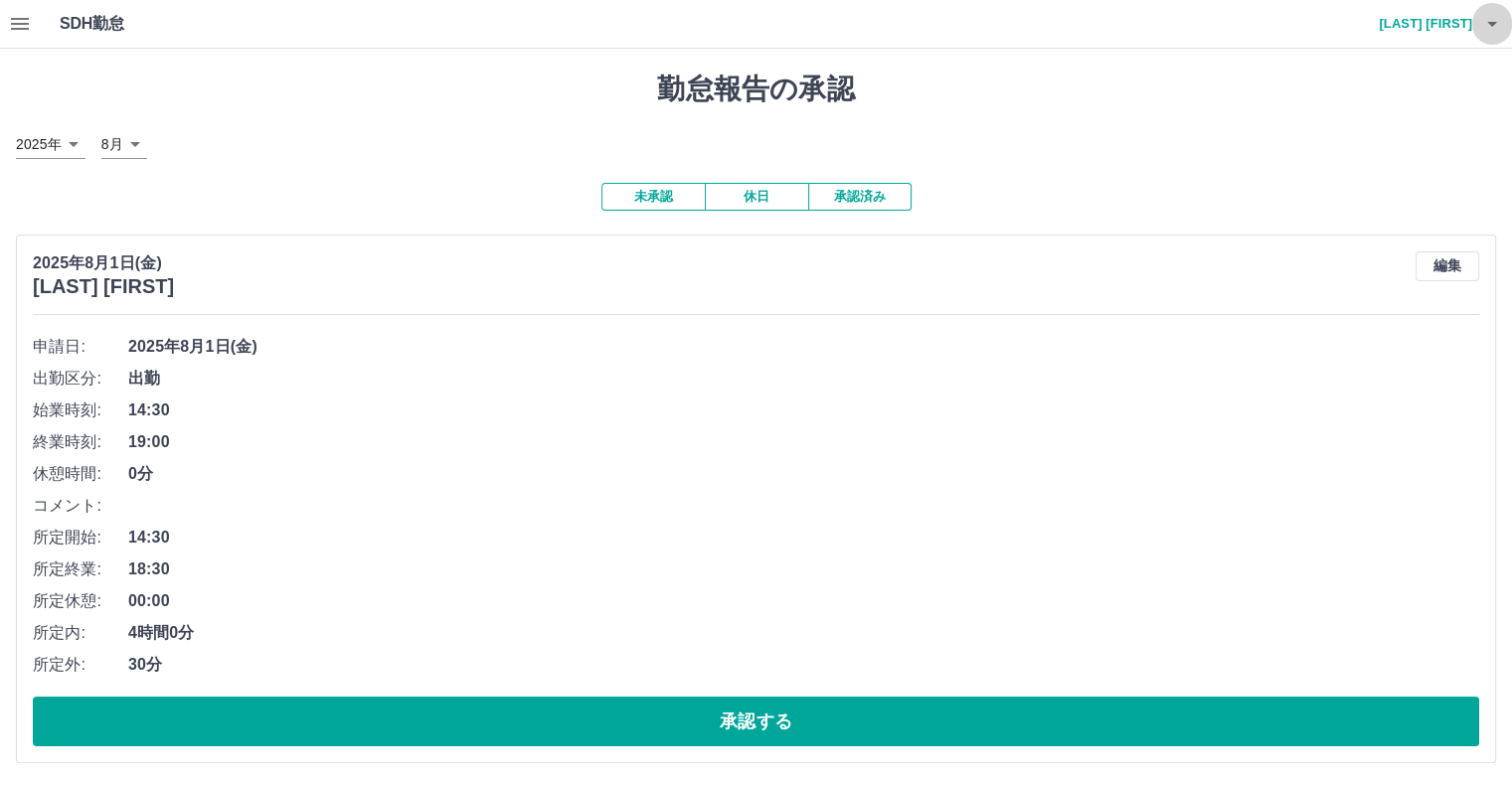 click at bounding box center (1492, 24) 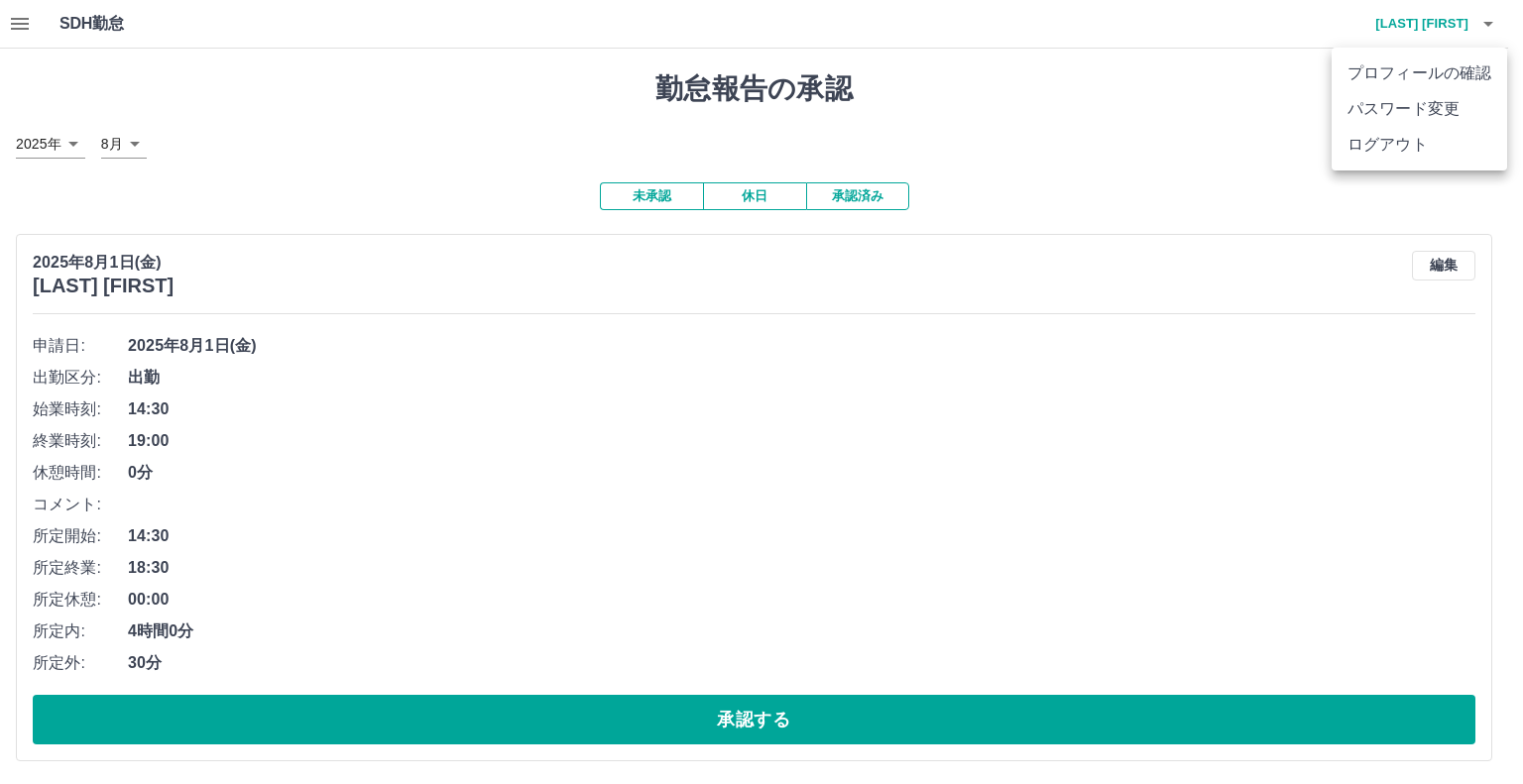 click on "ログアウト" at bounding box center (1419, 145) 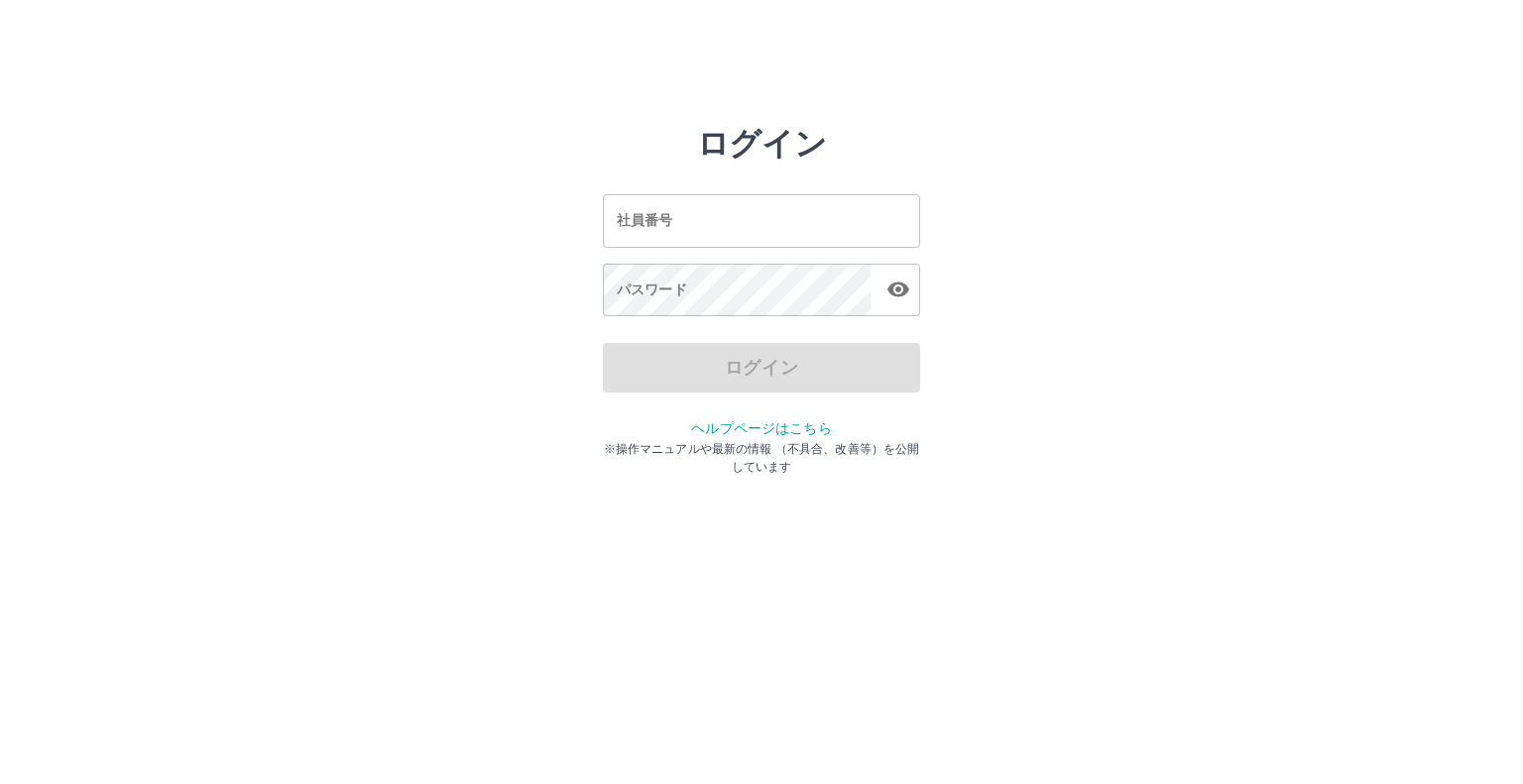 scroll, scrollTop: 0, scrollLeft: 0, axis: both 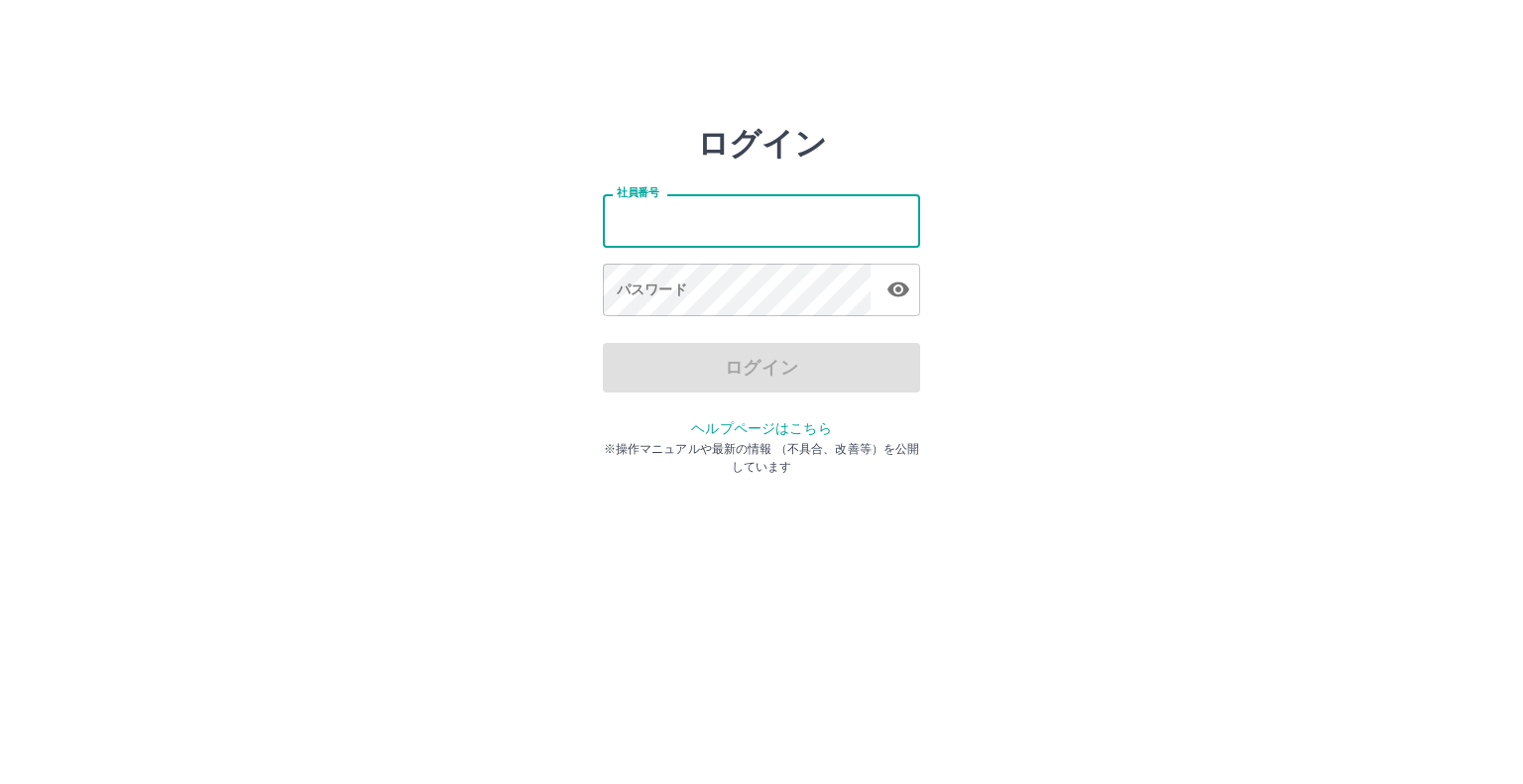 type on "*******" 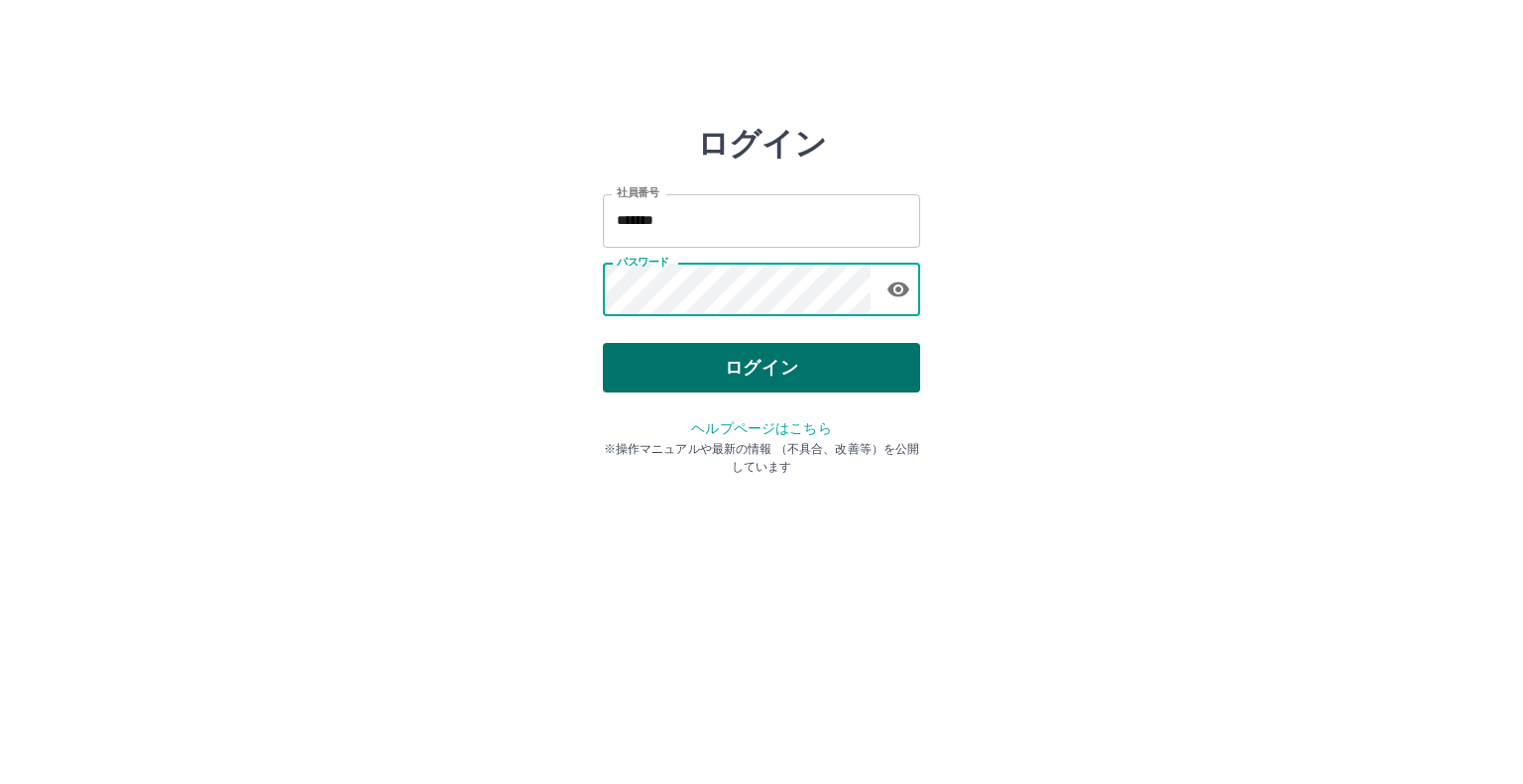 click on "ログイン" at bounding box center (762, 368) 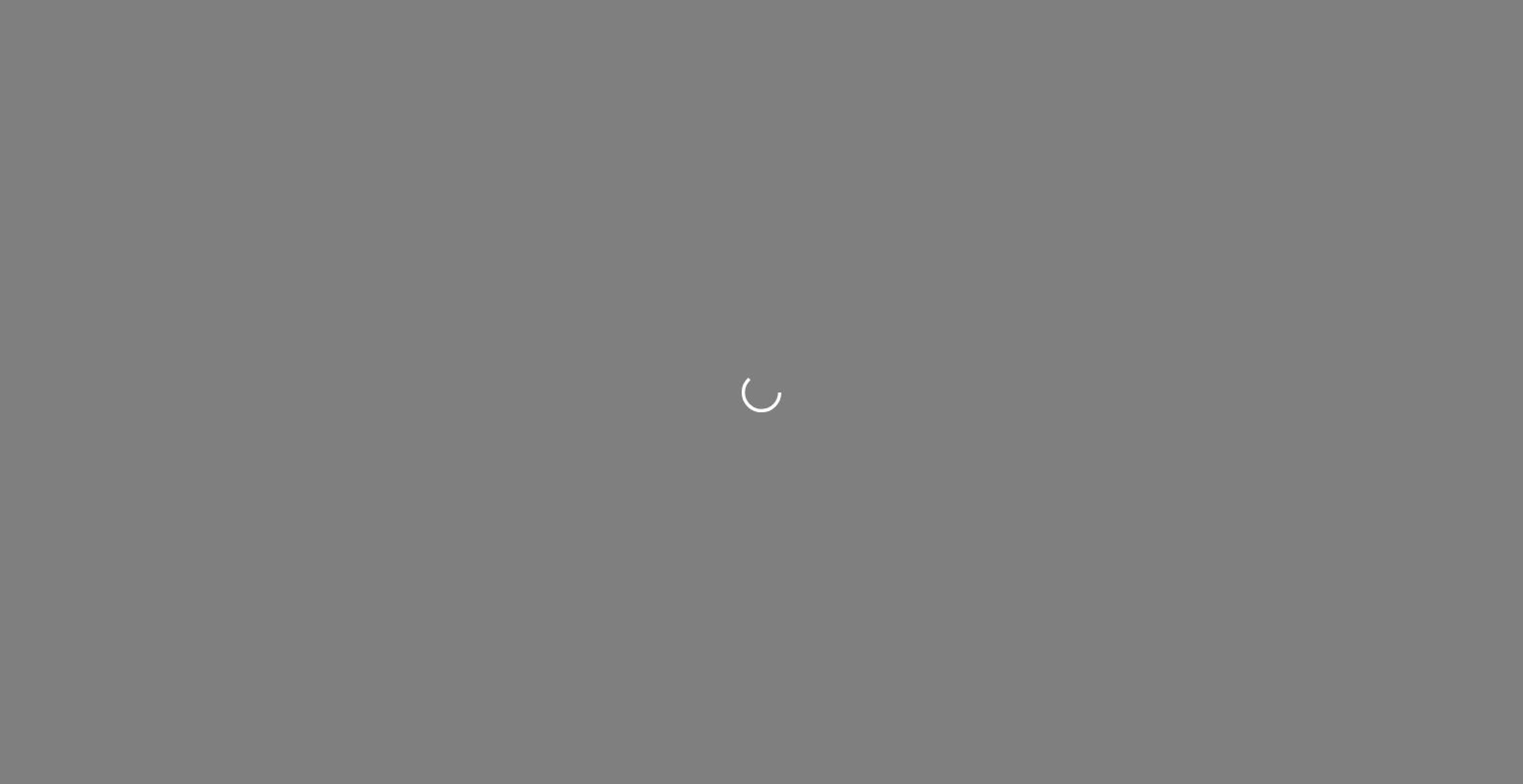 scroll, scrollTop: 0, scrollLeft: 0, axis: both 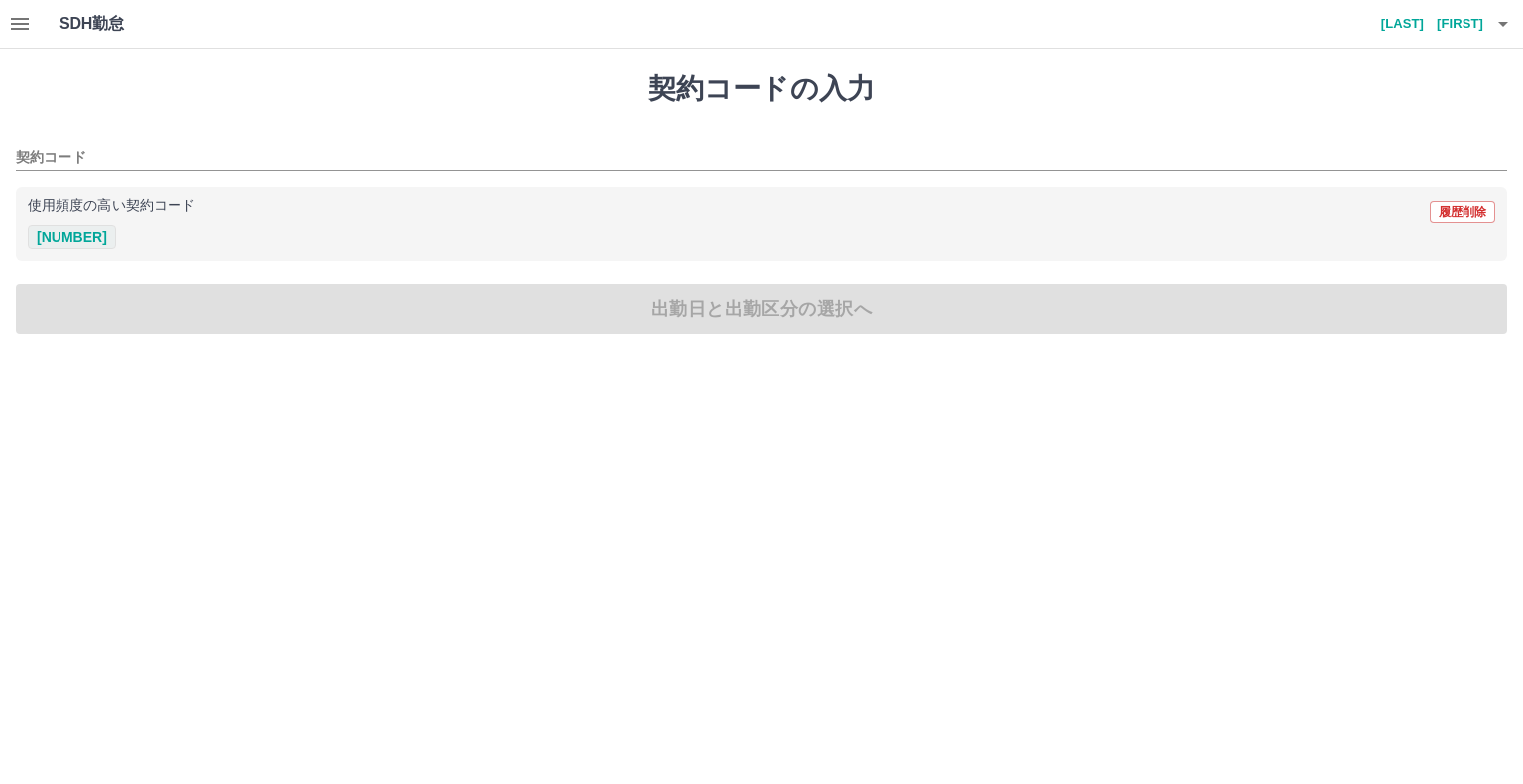 click on "[NUMBER]" at bounding box center [71, 237] 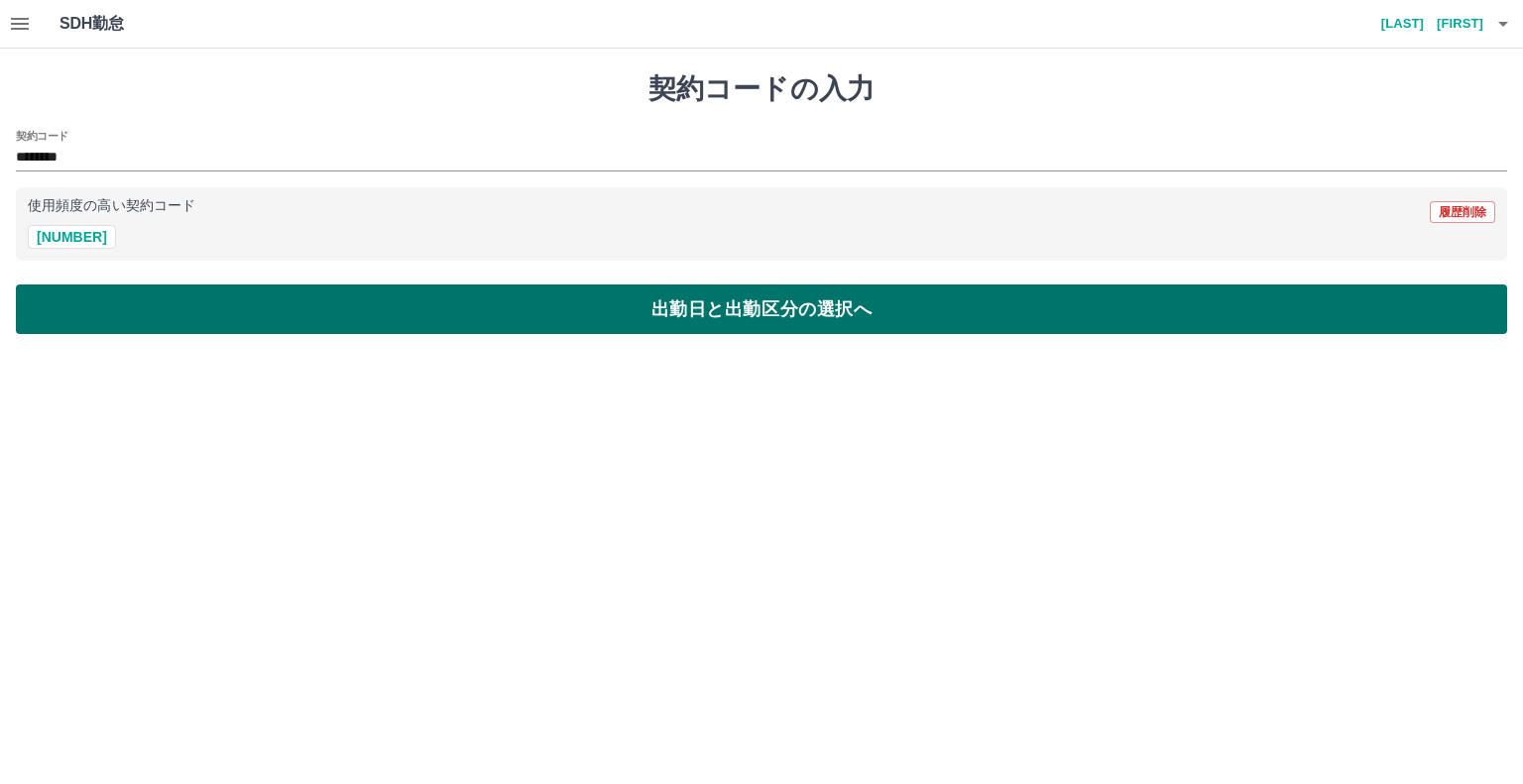 click on "出勤日と出勤区分の選択へ" at bounding box center (762, 309) 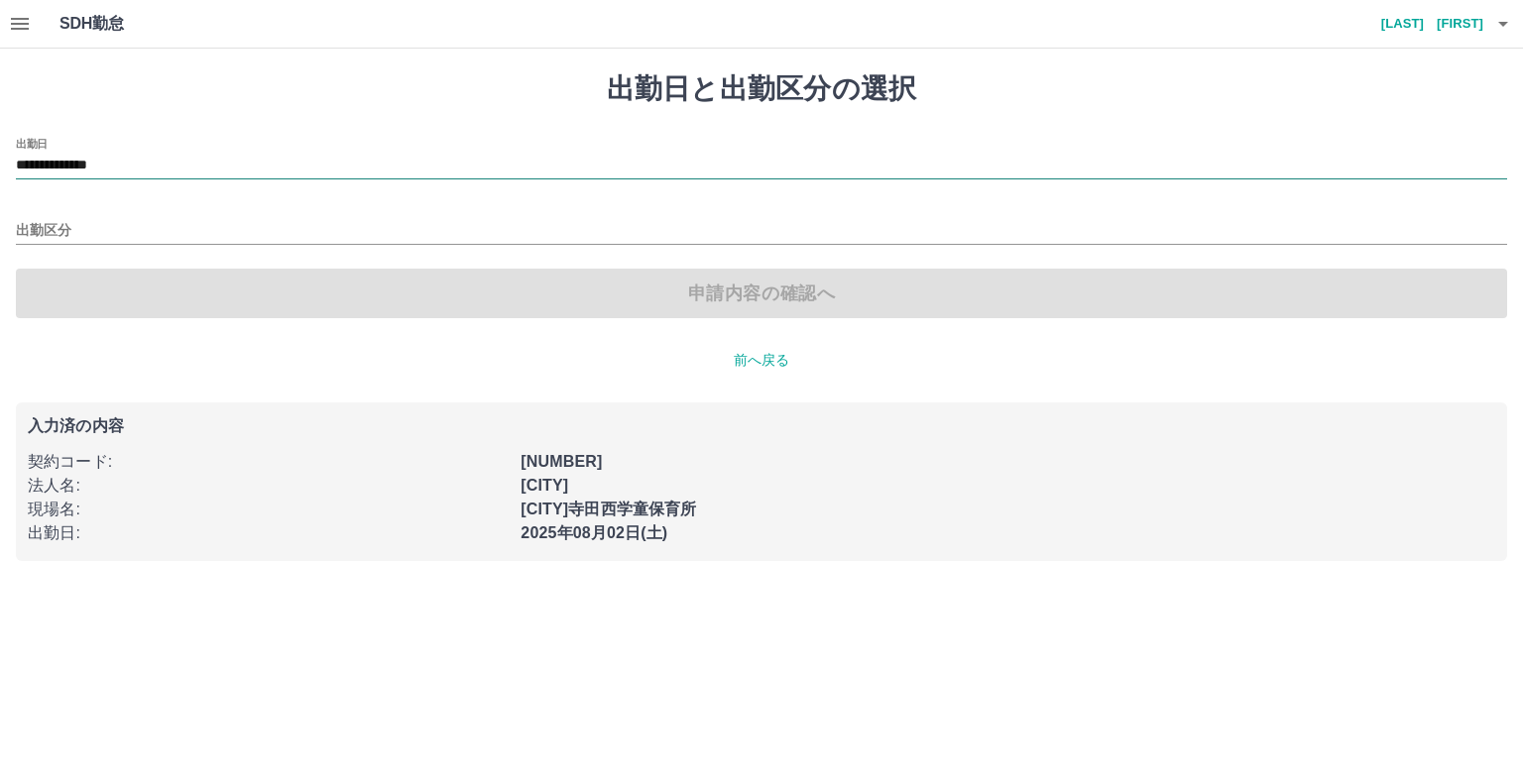 click on "**********" at bounding box center (762, 166) 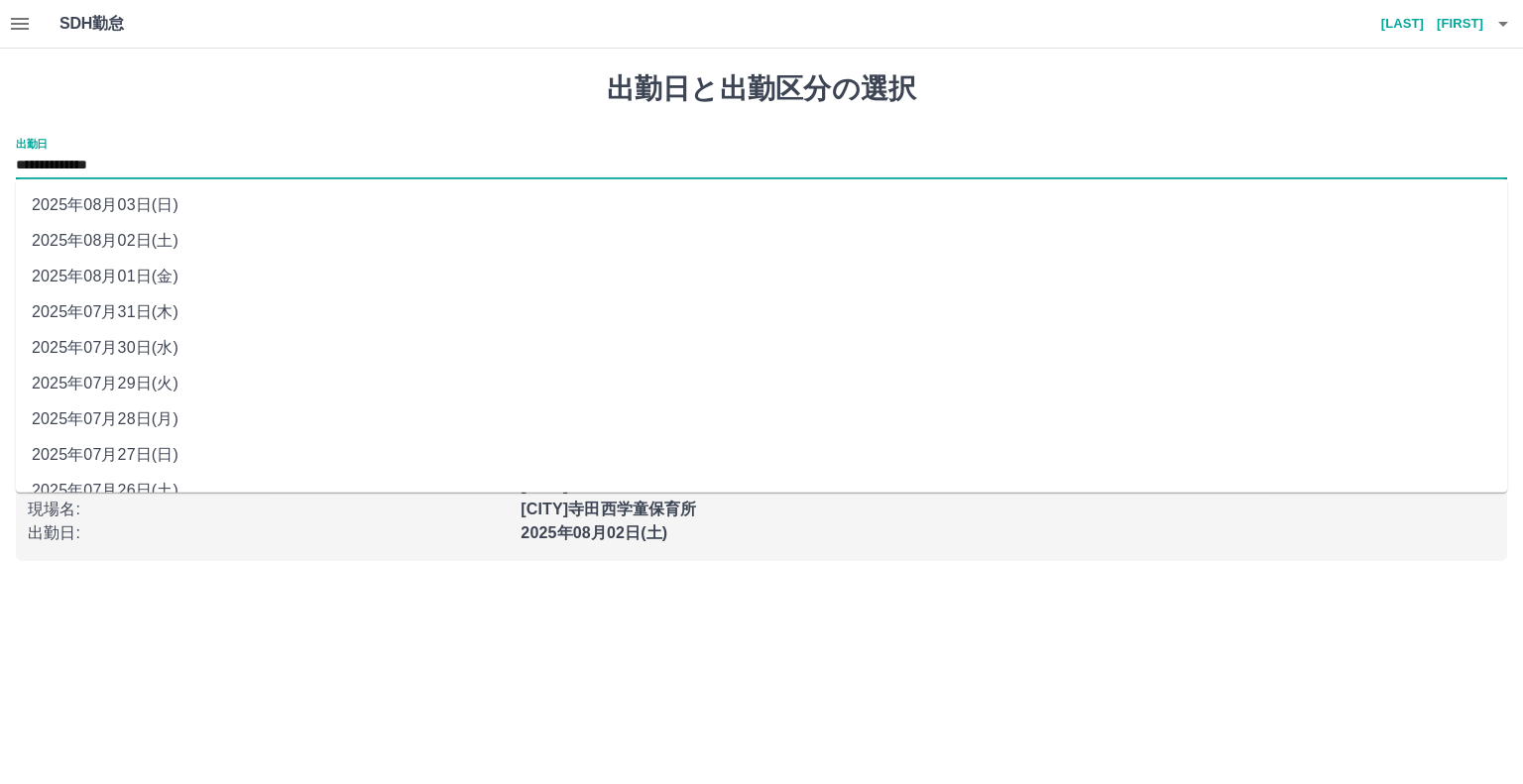 click on "2025年08月01日(金)" at bounding box center (762, 277) 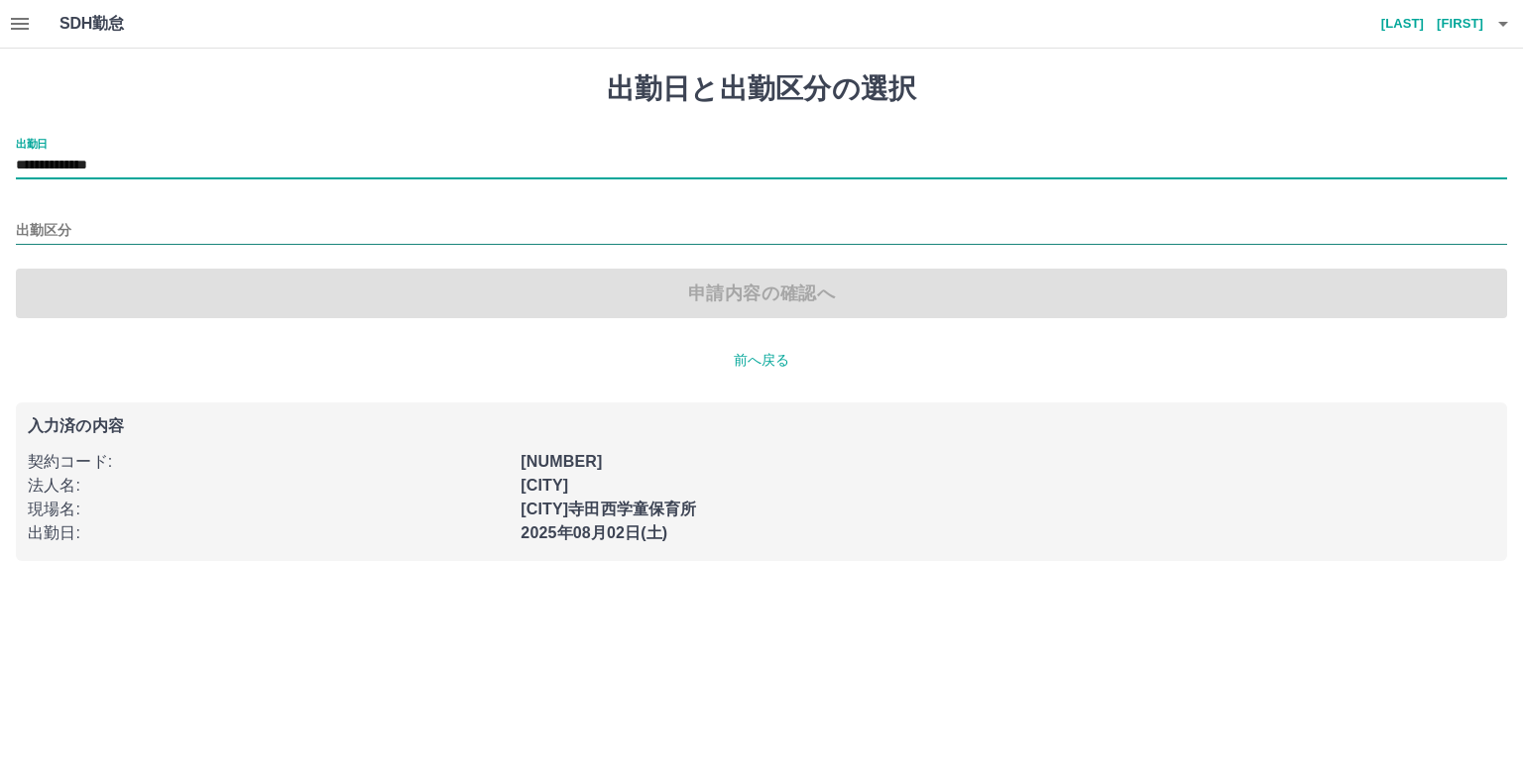 click on "出勤区分" at bounding box center [762, 231] 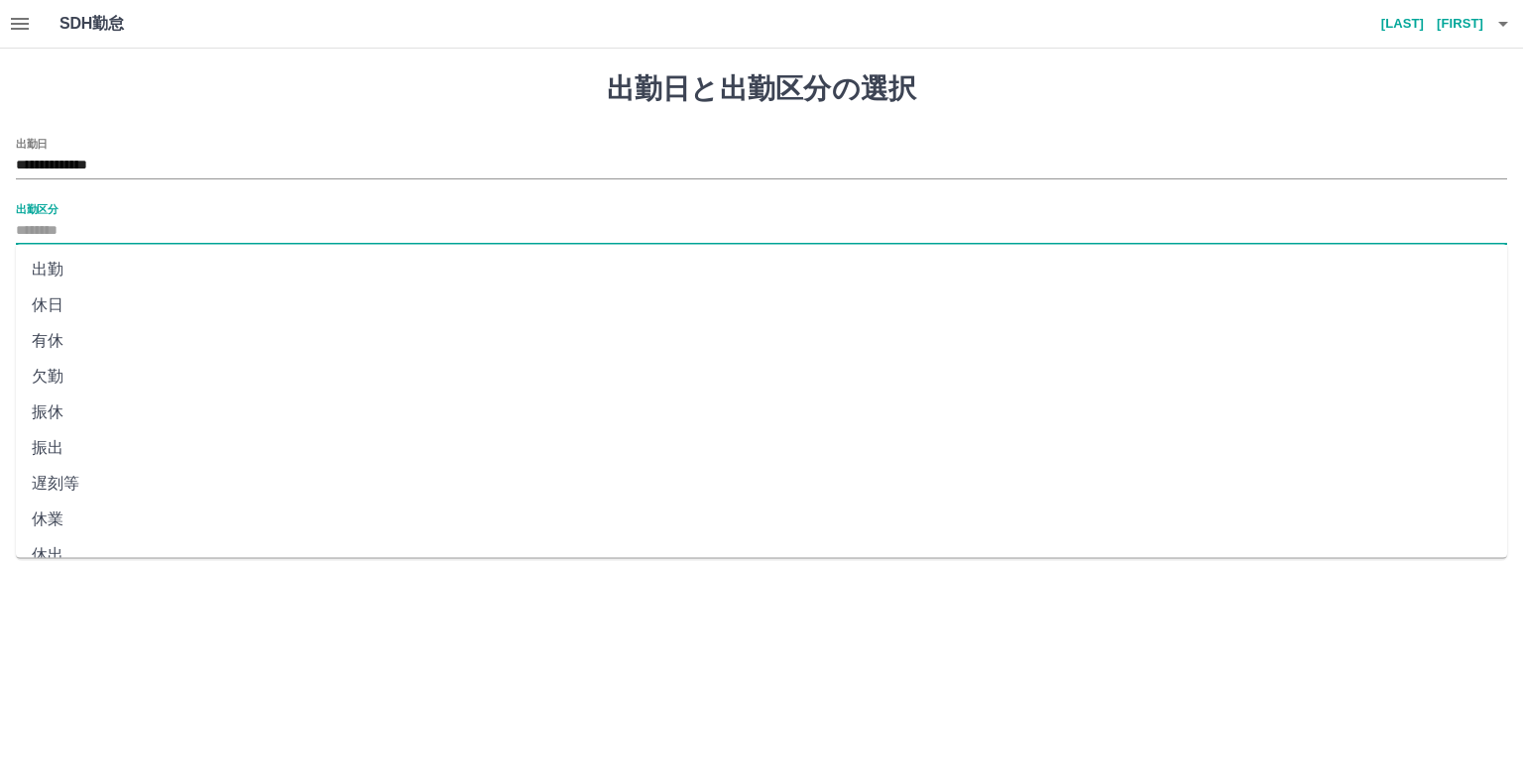 click on "出勤" at bounding box center [762, 270] 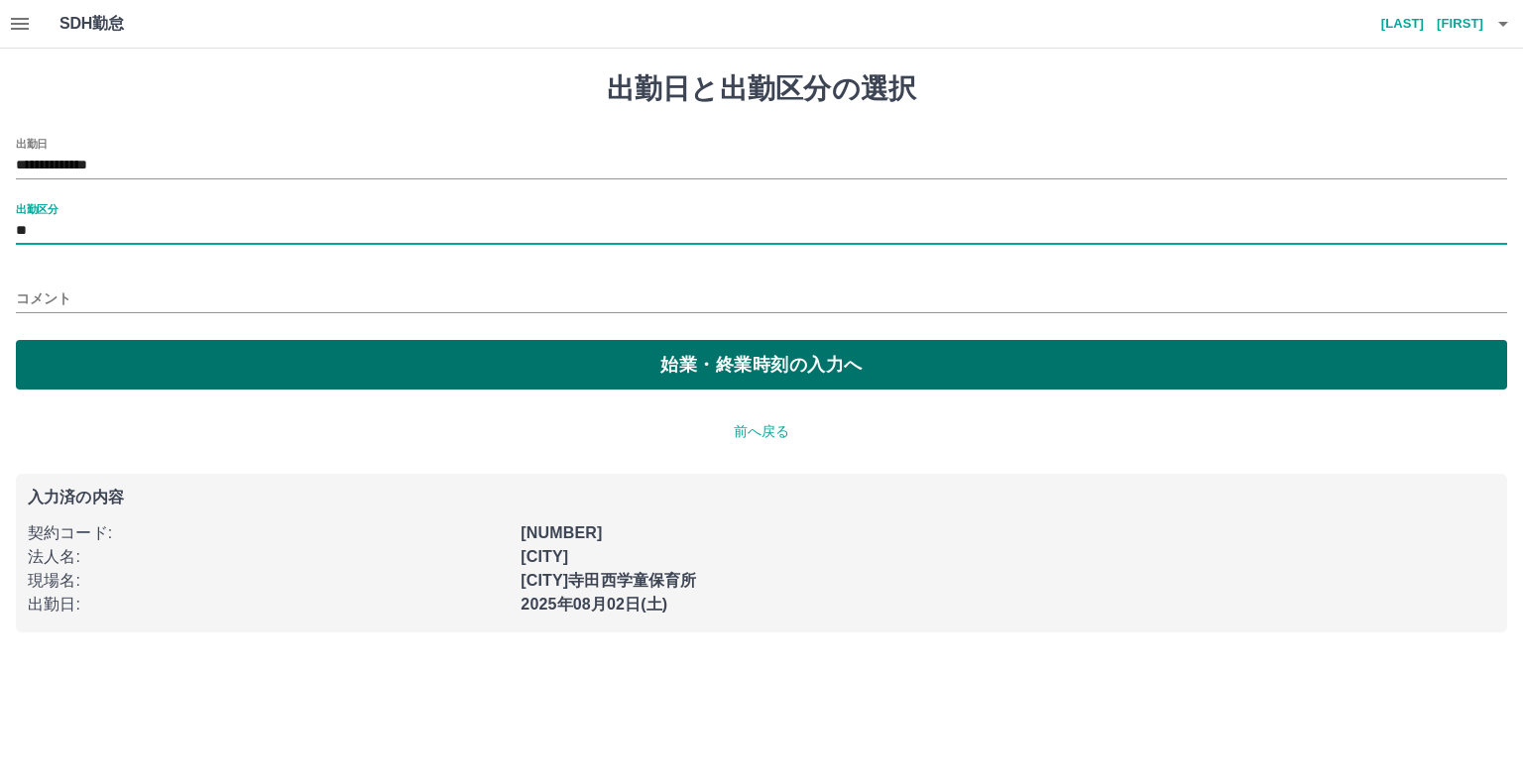 click on "始業・終業時刻の入力へ" at bounding box center (762, 365) 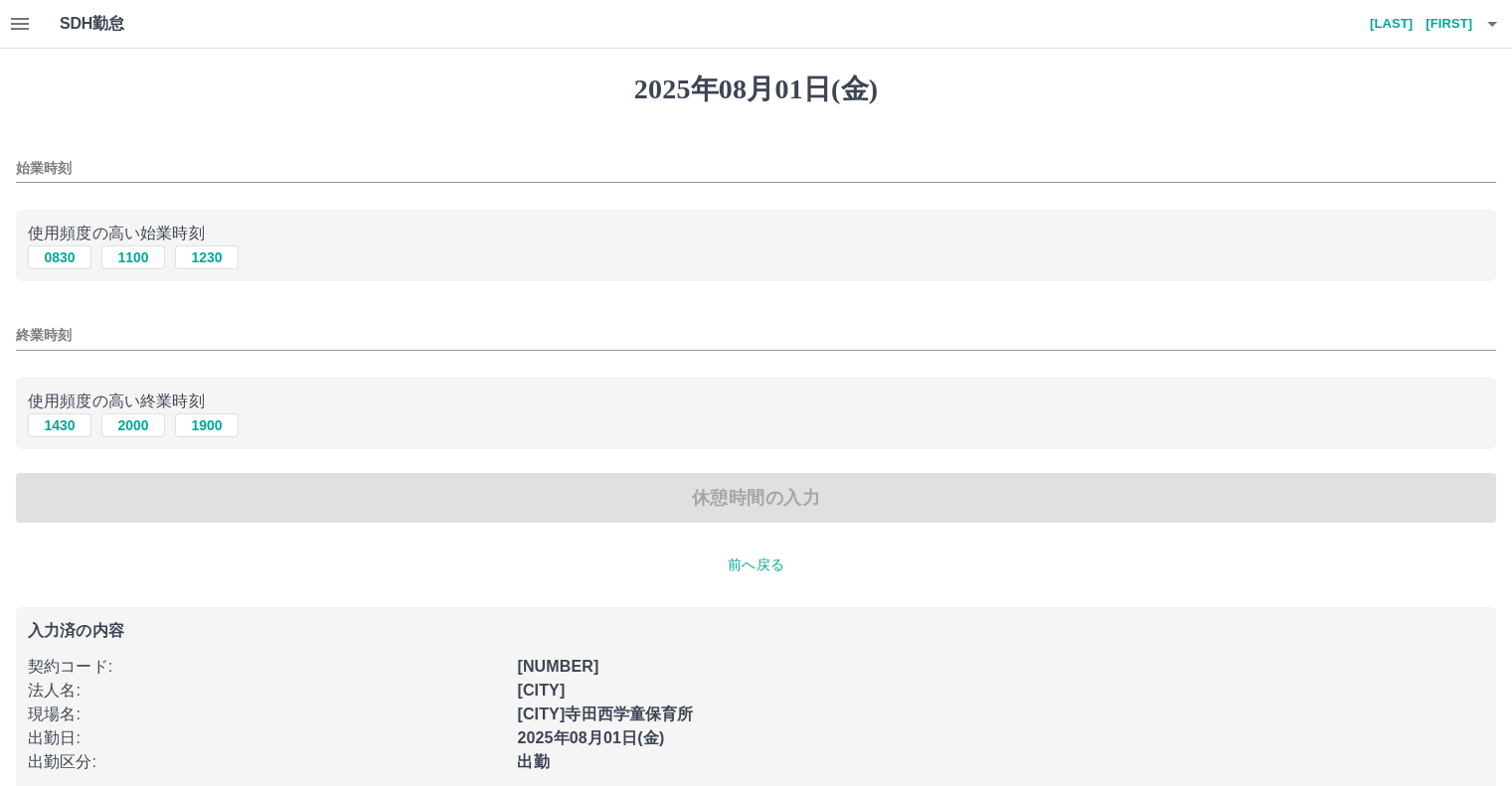click on "始業時刻" at bounding box center (756, 168) 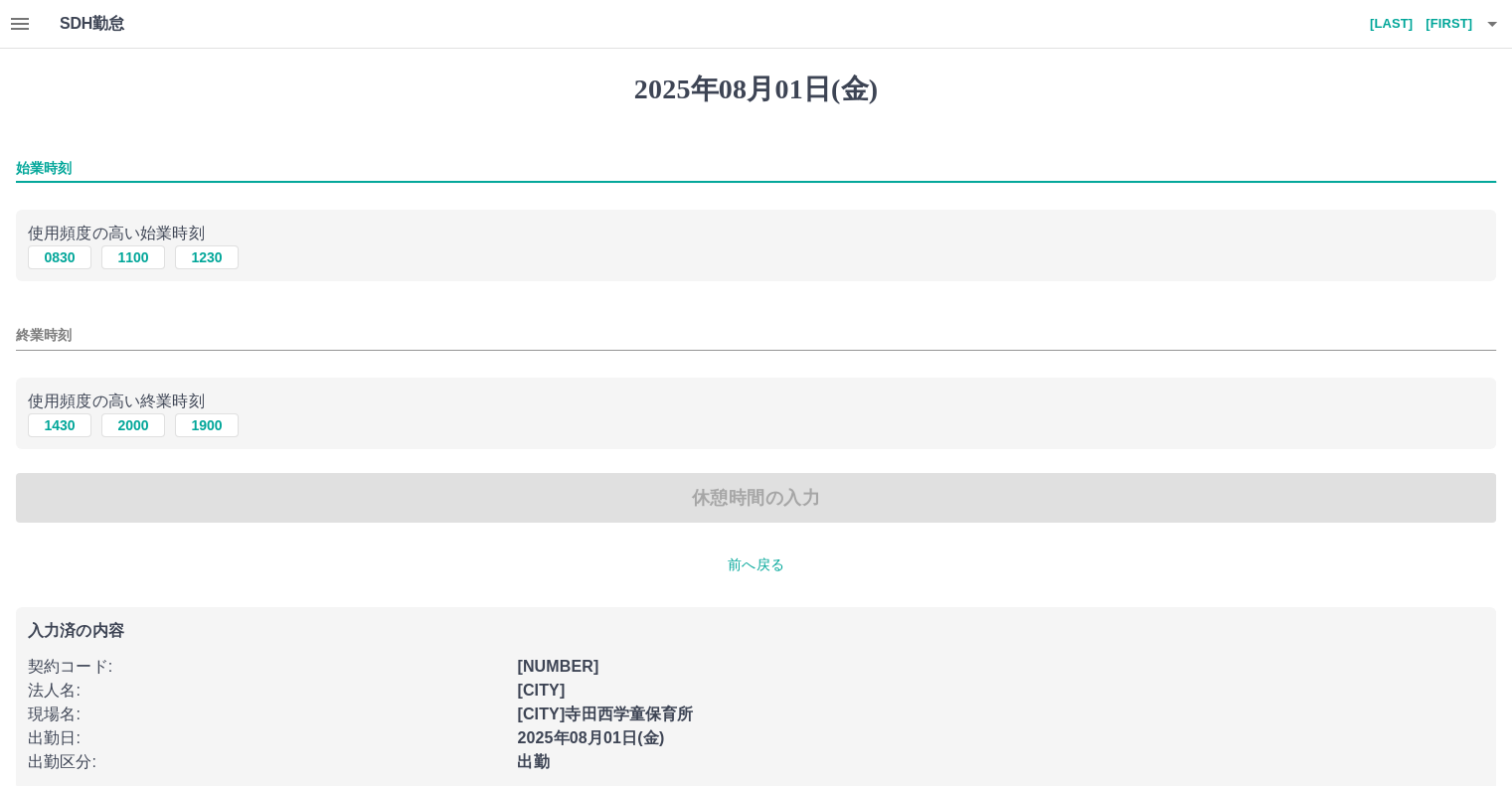 type on "****" 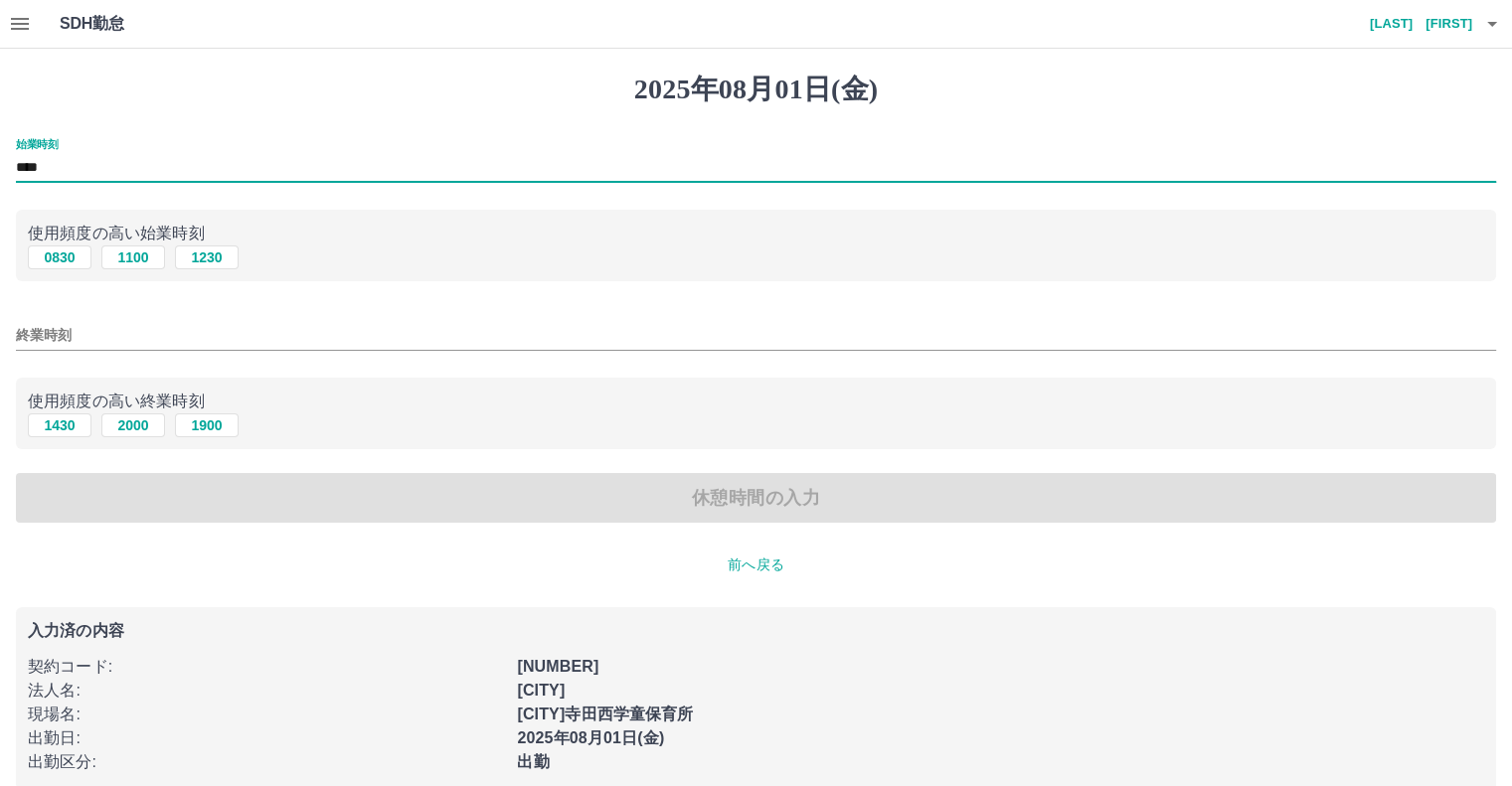 click on "終業時刻" at bounding box center (756, 335) 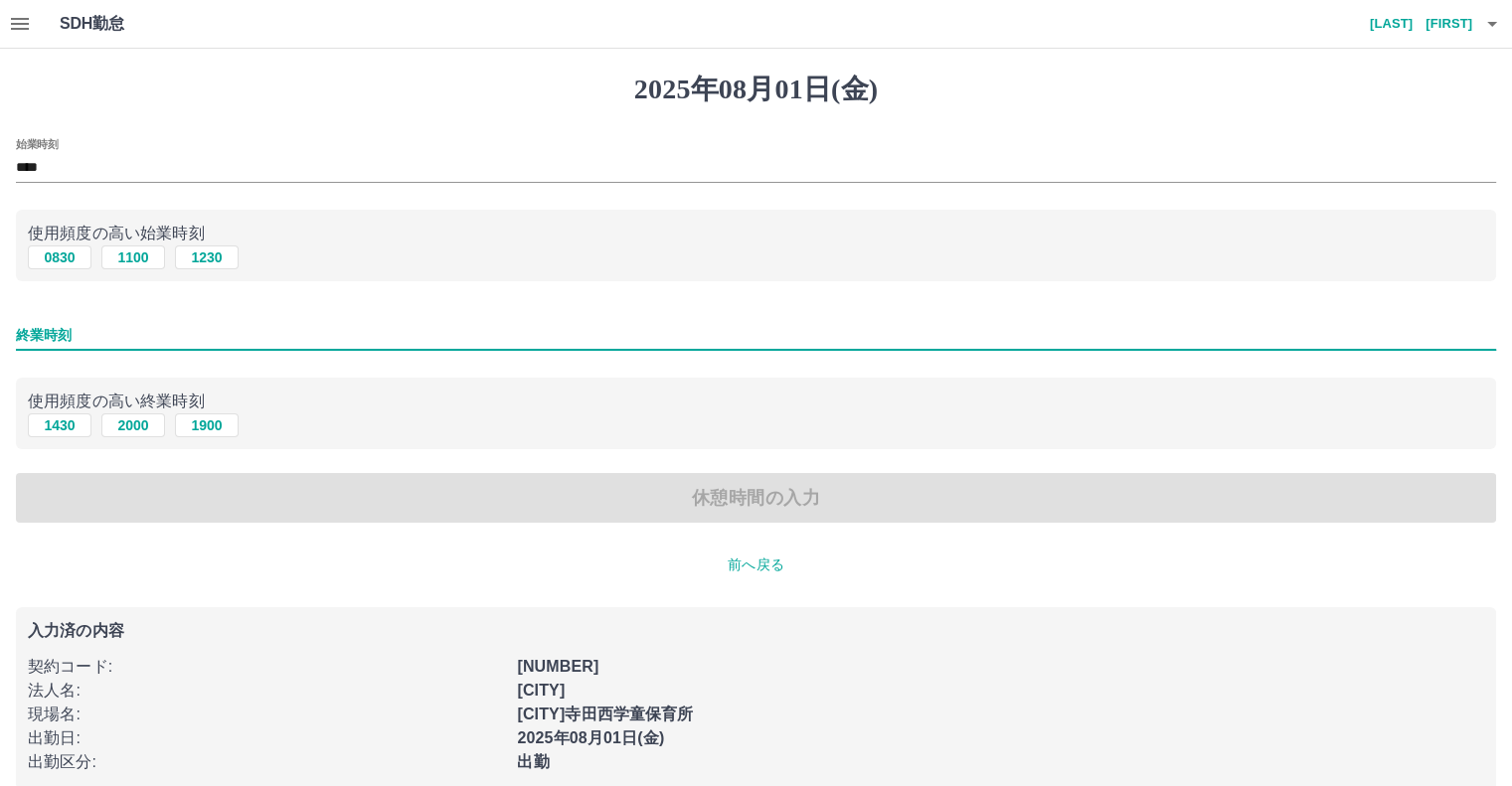 type on "*" 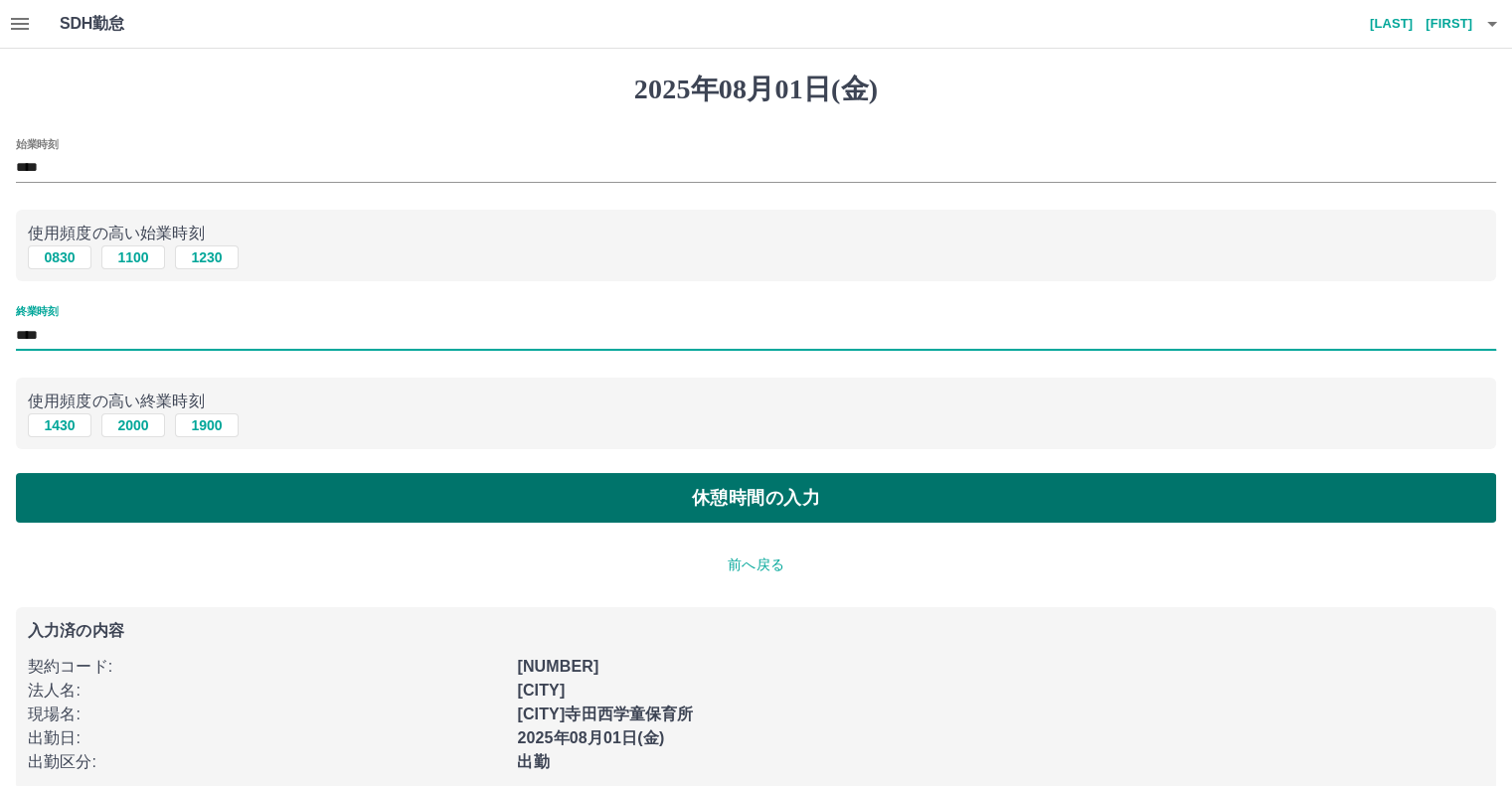 type on "****" 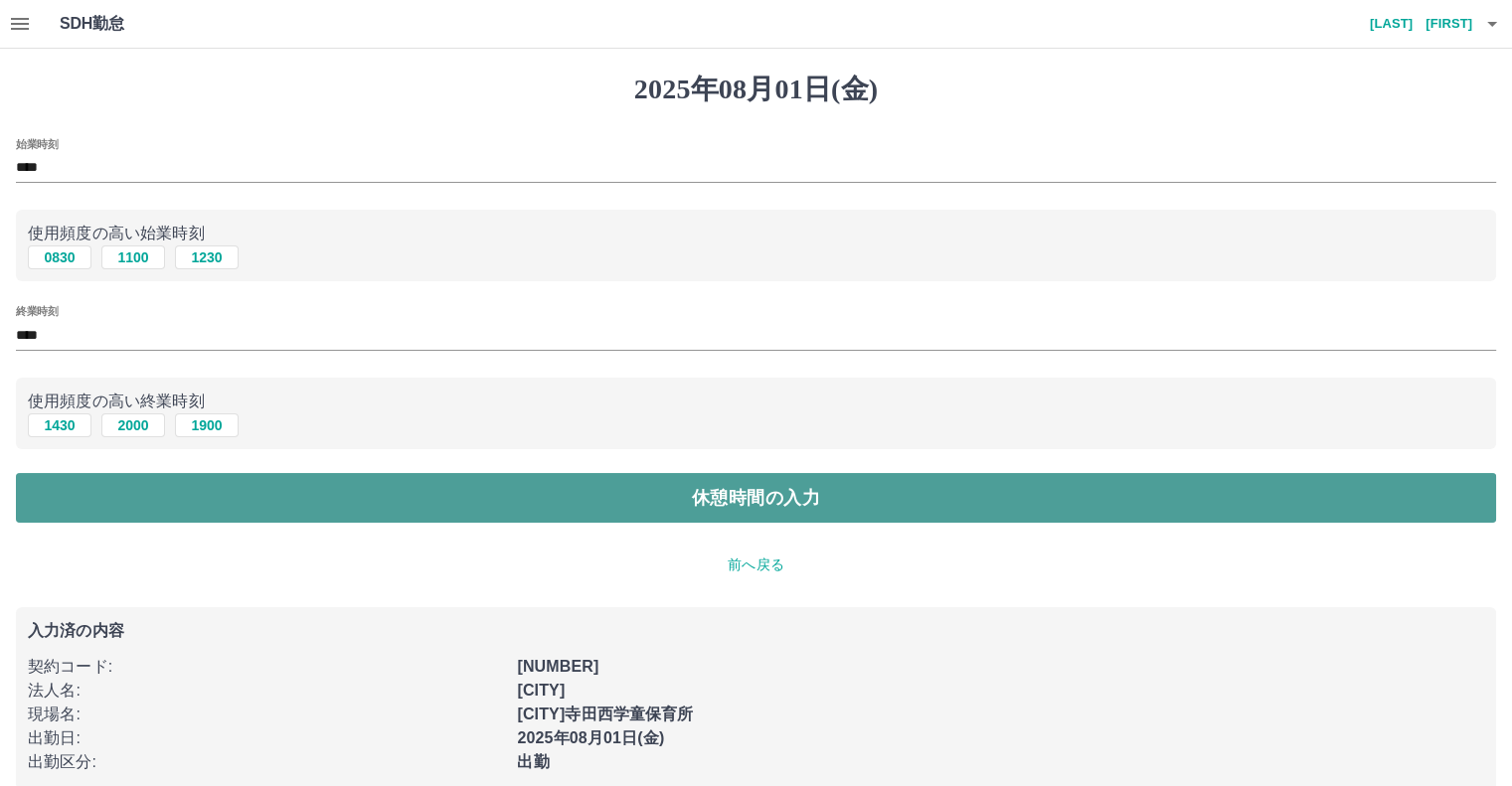 click on "休憩時間の入力" at bounding box center [756, 498] 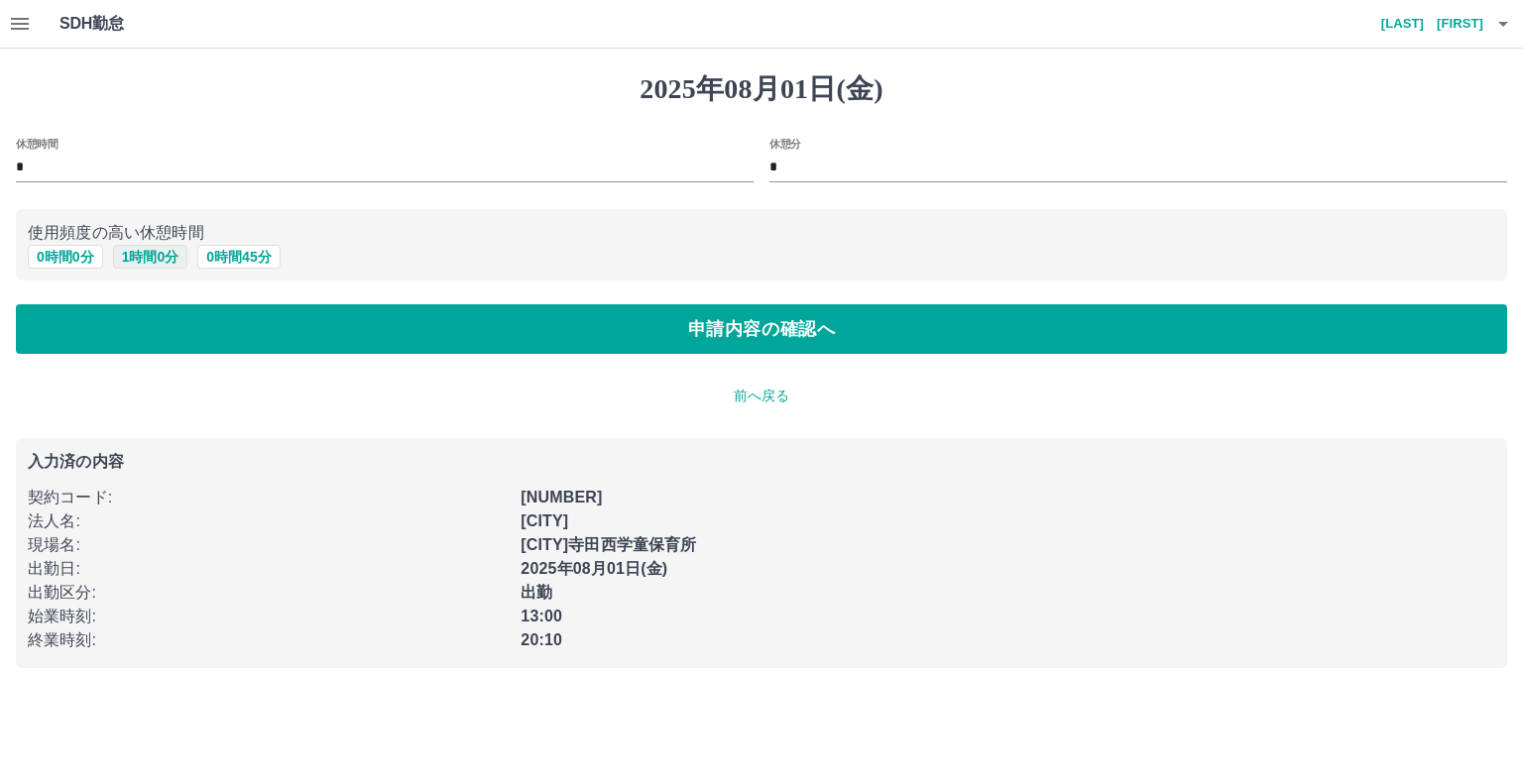 click on "1 時間 0 分" at bounding box center (151, 257) 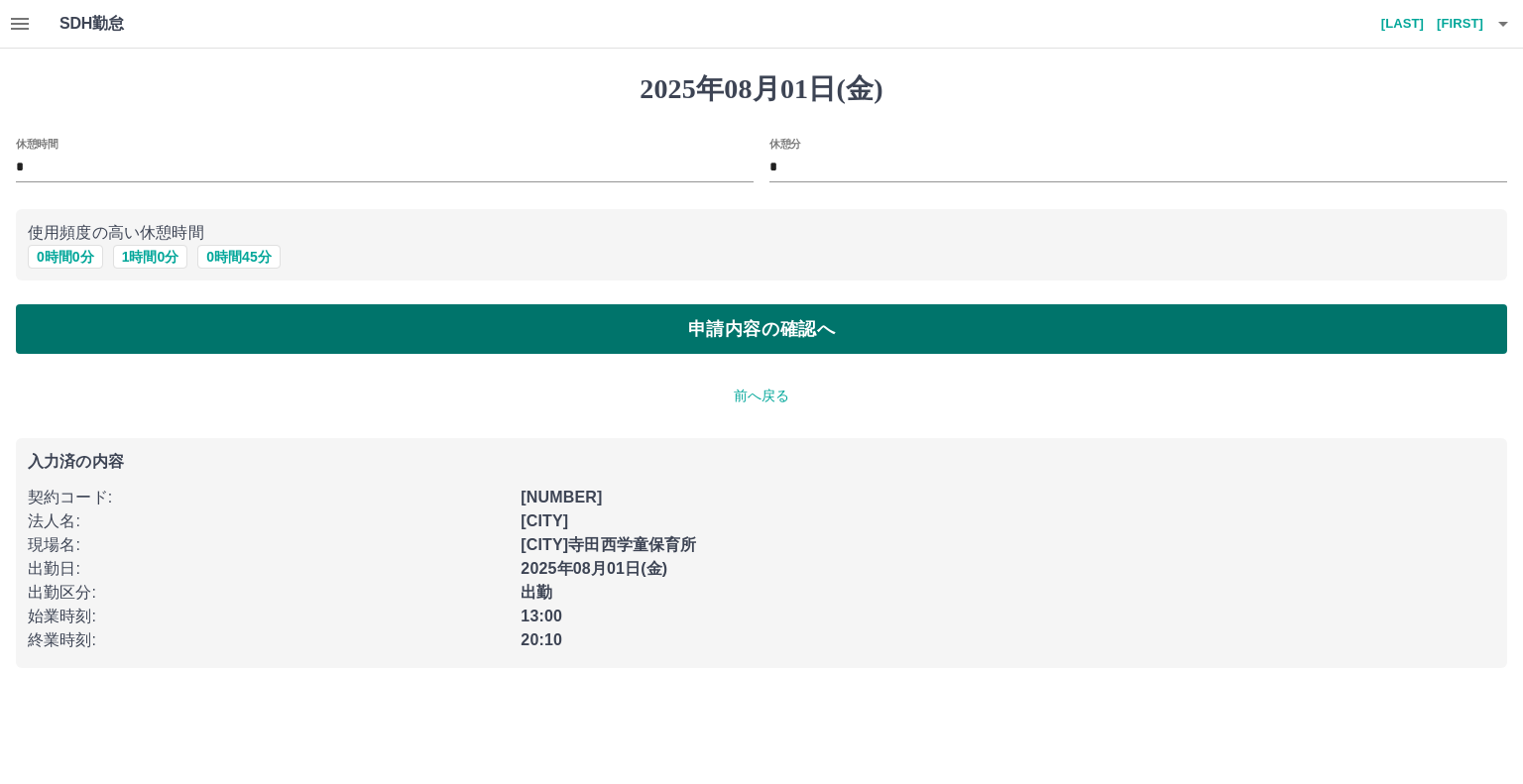 click on "申請内容の確認へ" at bounding box center [762, 329] 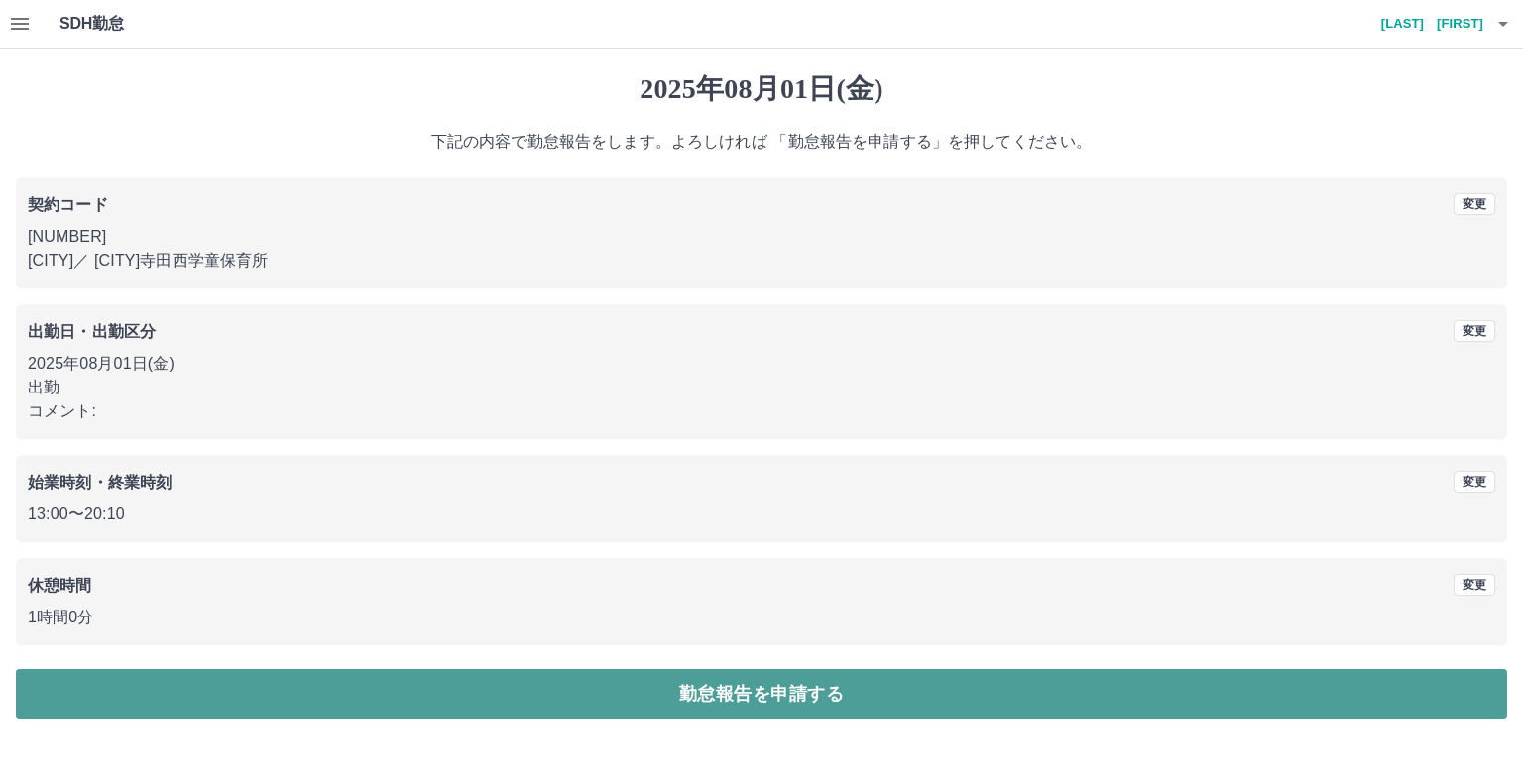 click on "勤怠報告を申請する" at bounding box center [762, 694] 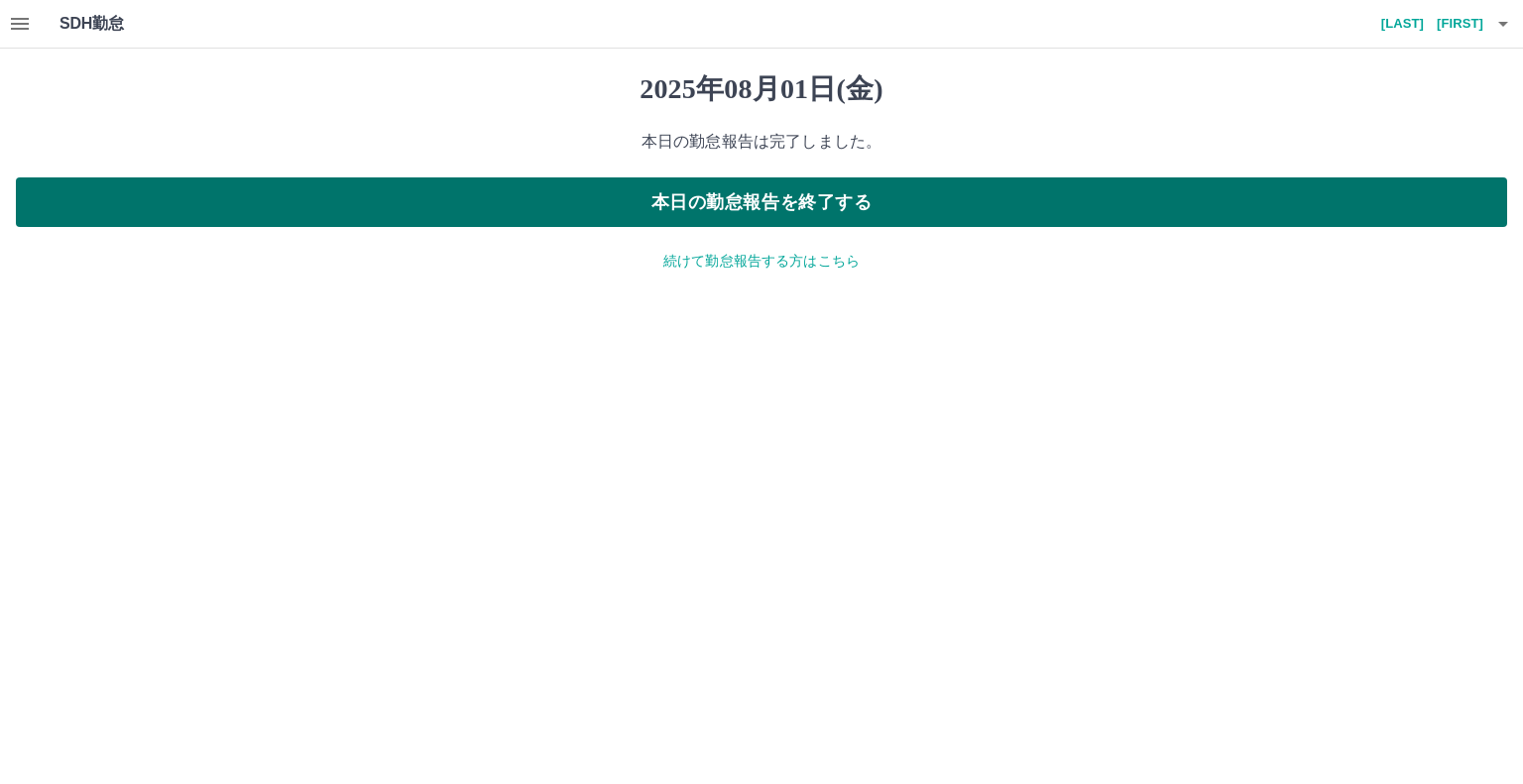 click on "本日の勤怠報告を終了する" at bounding box center (762, 202) 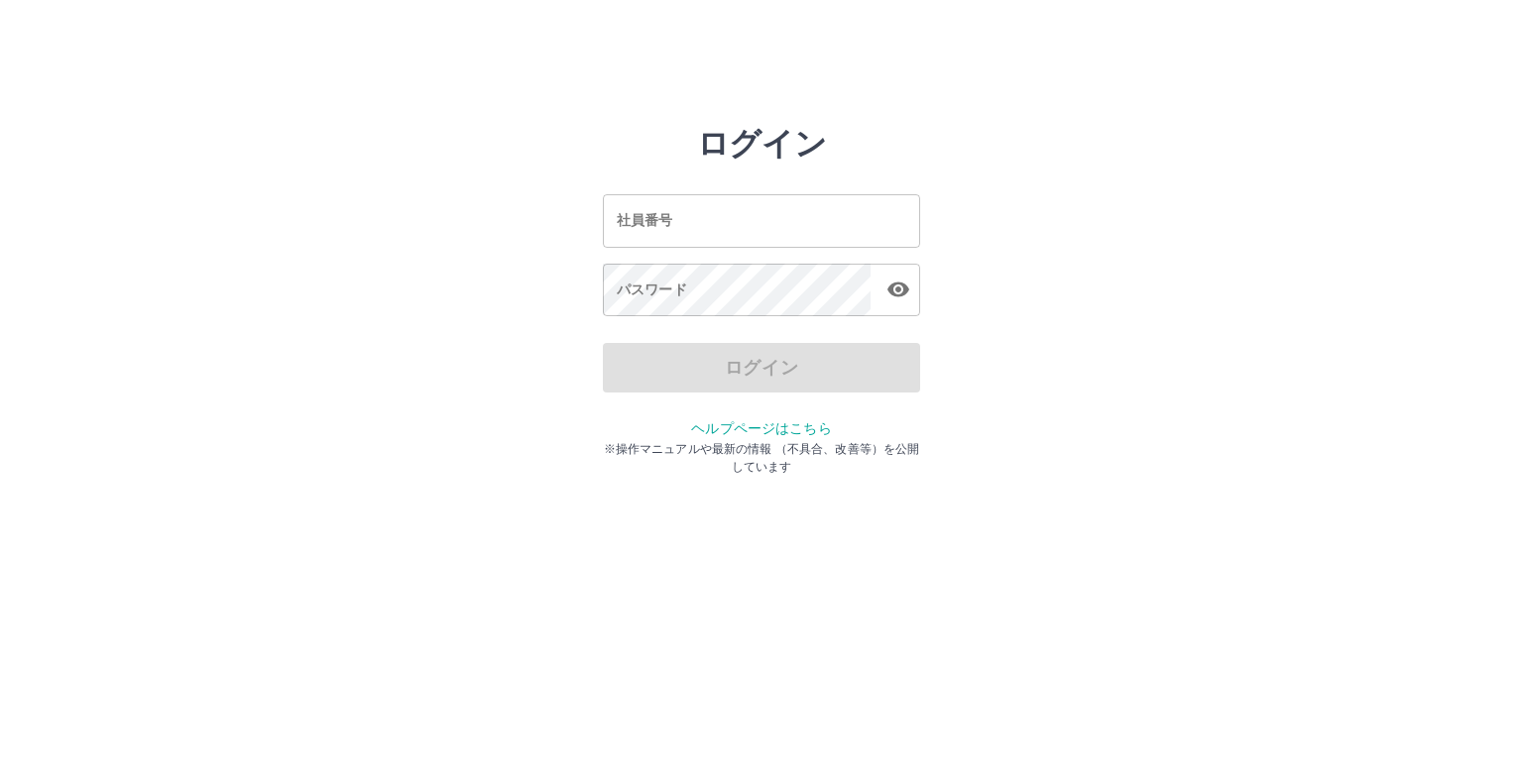 scroll, scrollTop: 0, scrollLeft: 0, axis: both 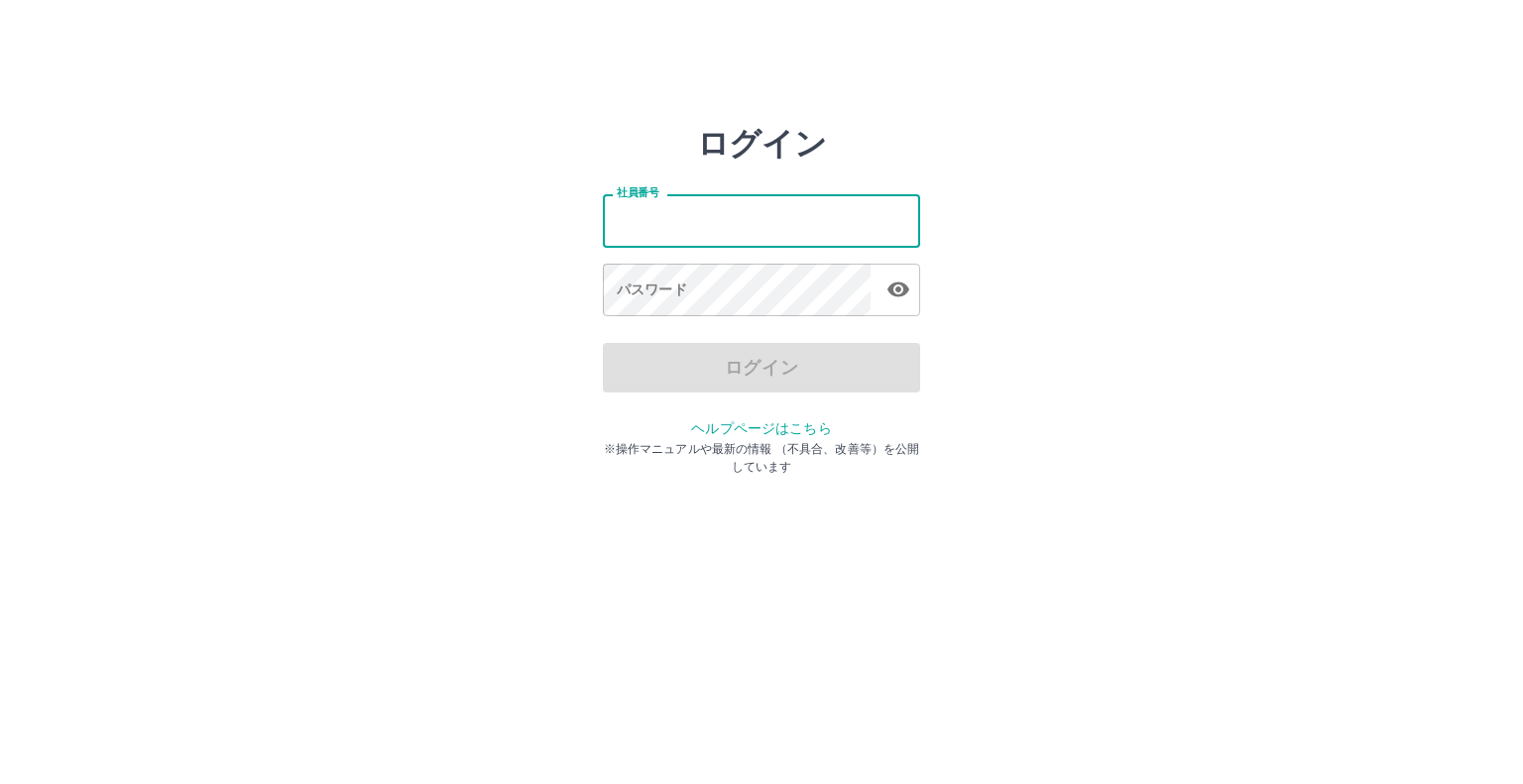 drag, startPoint x: 742, startPoint y: 218, endPoint x: 728, endPoint y: 244, distance: 29.529646 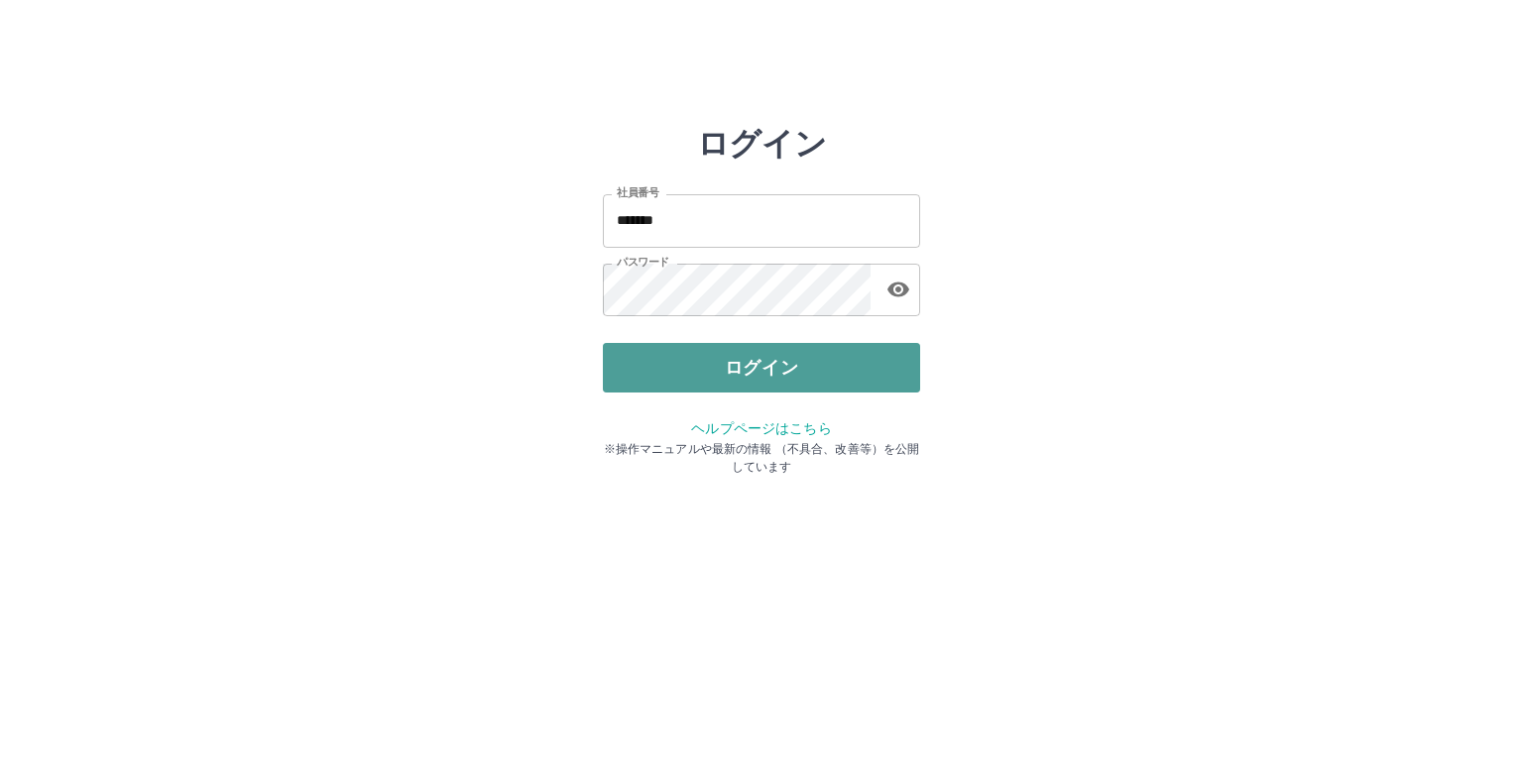 click on "ログイン" at bounding box center (762, 368) 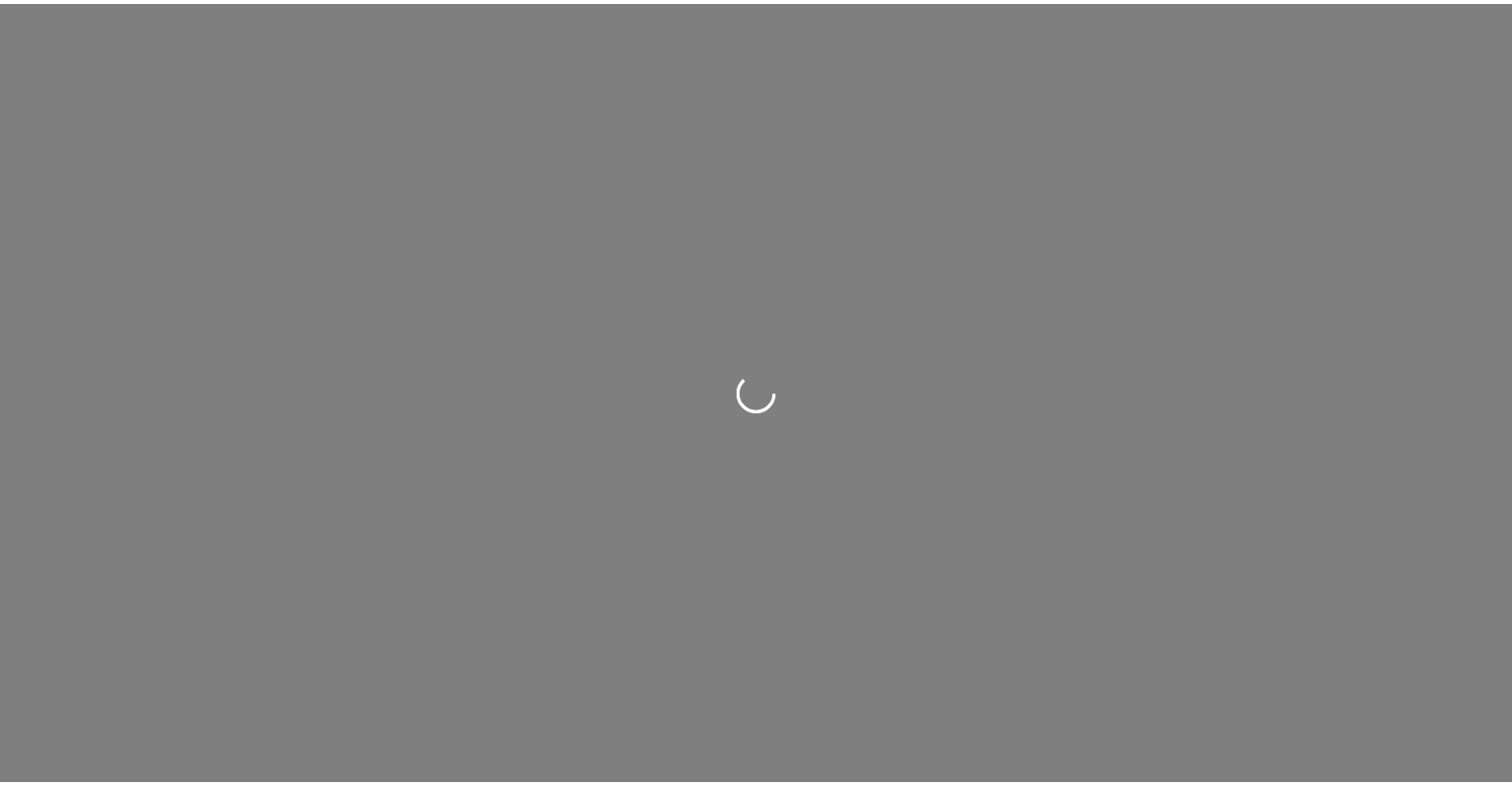 scroll, scrollTop: 0, scrollLeft: 0, axis: both 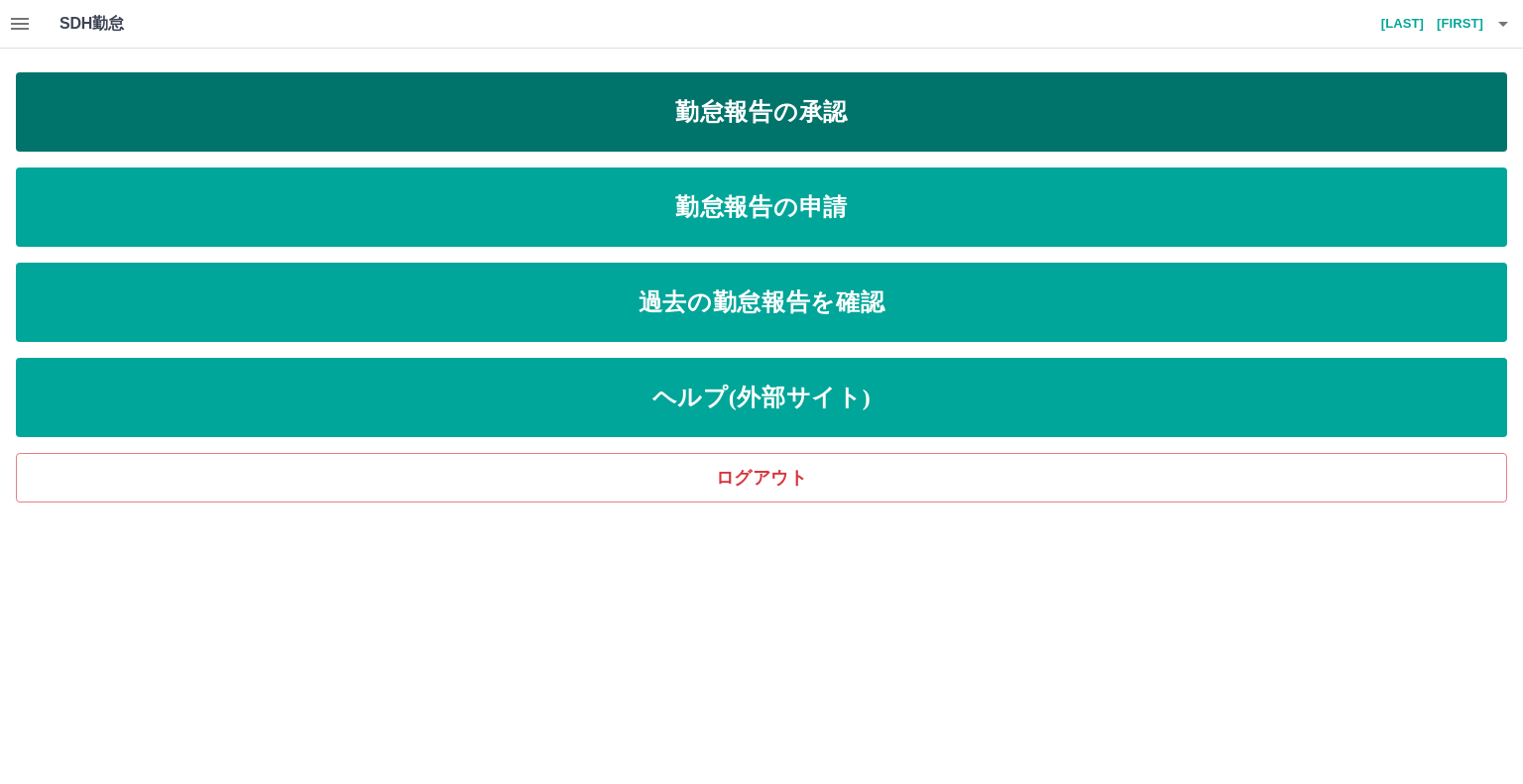 click on "勤怠報告の承認" at bounding box center [762, 112] 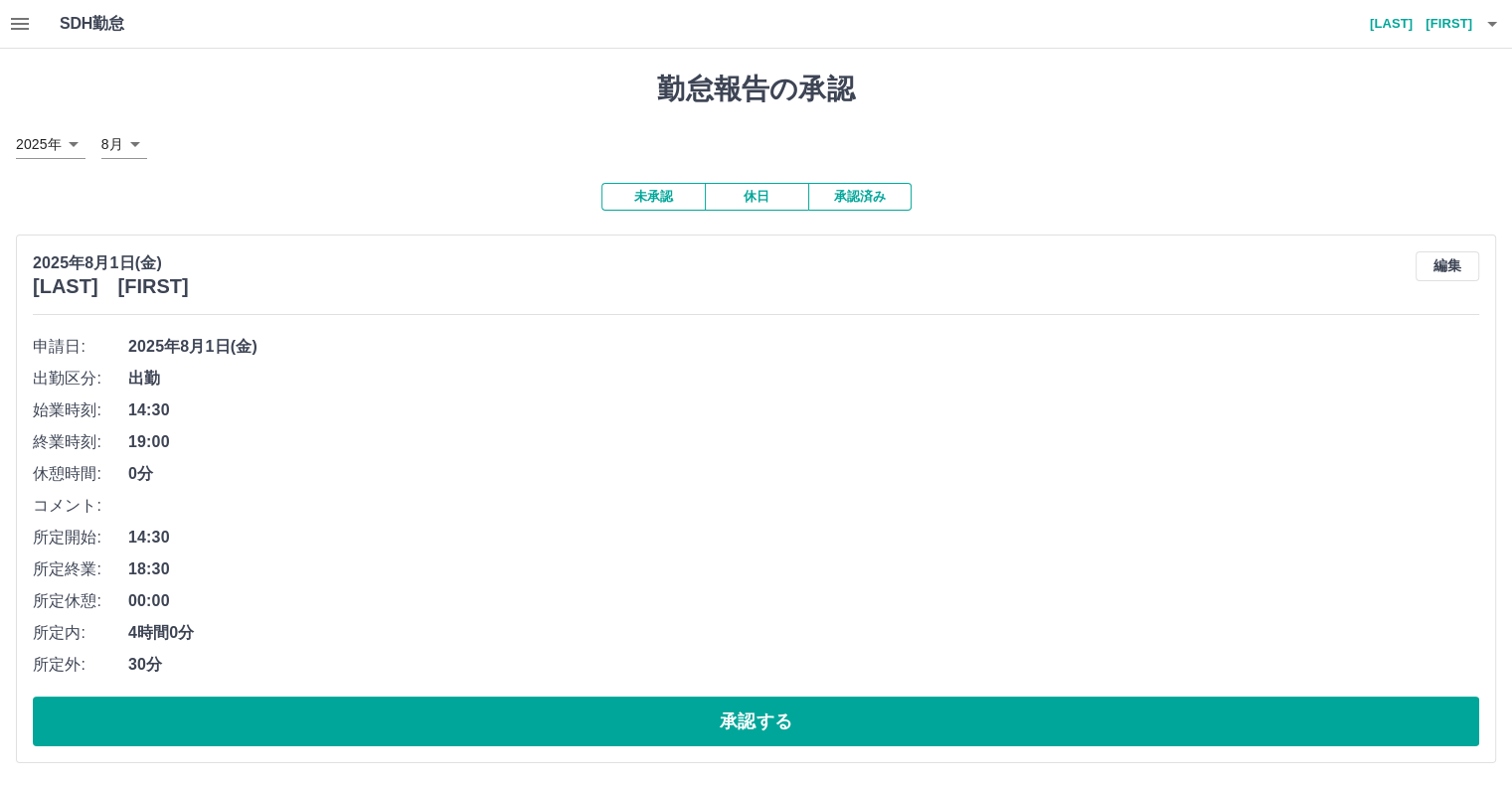 click on "0分" at bounding box center (803, 474) 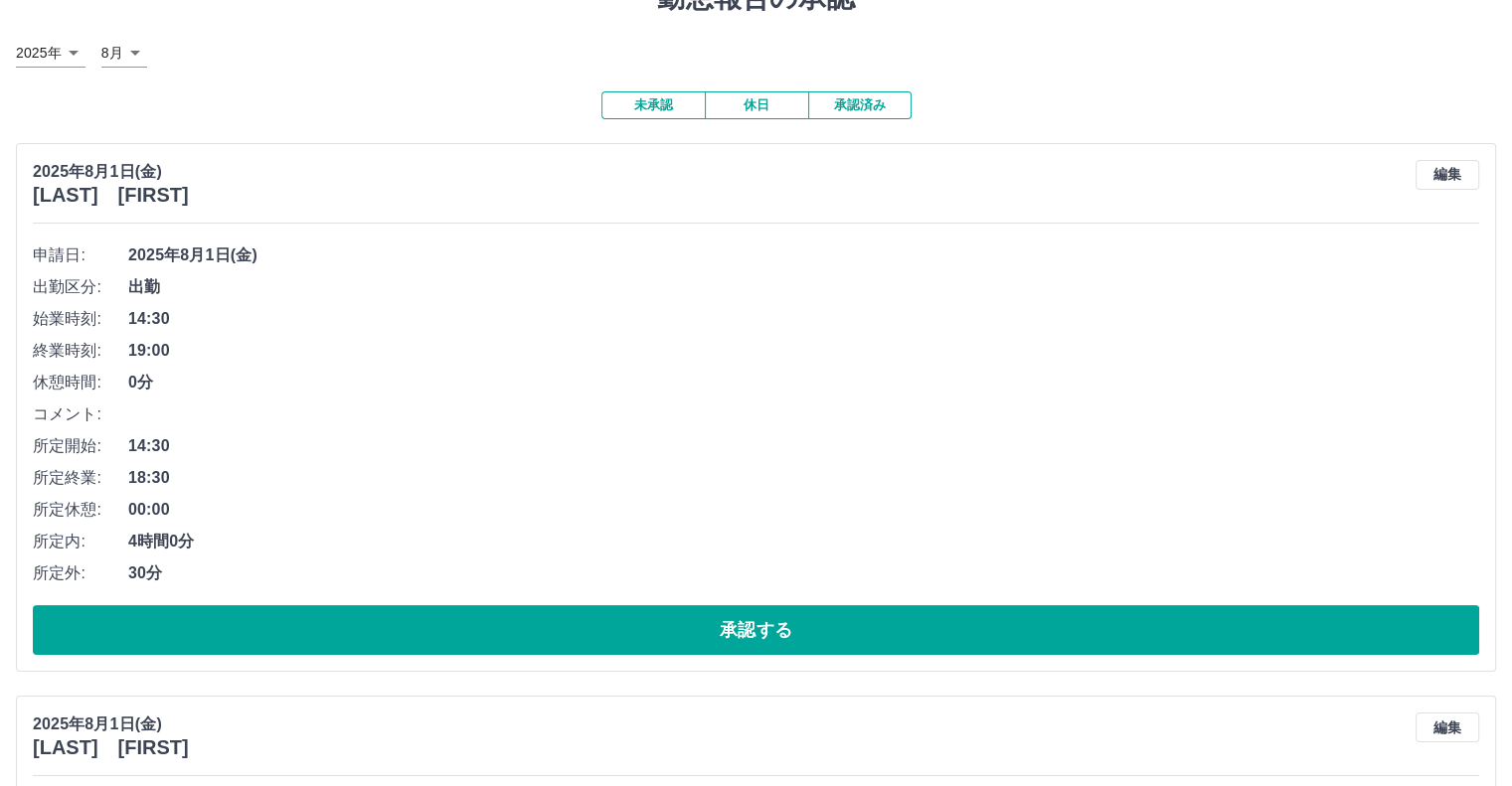 scroll, scrollTop: 0, scrollLeft: 0, axis: both 